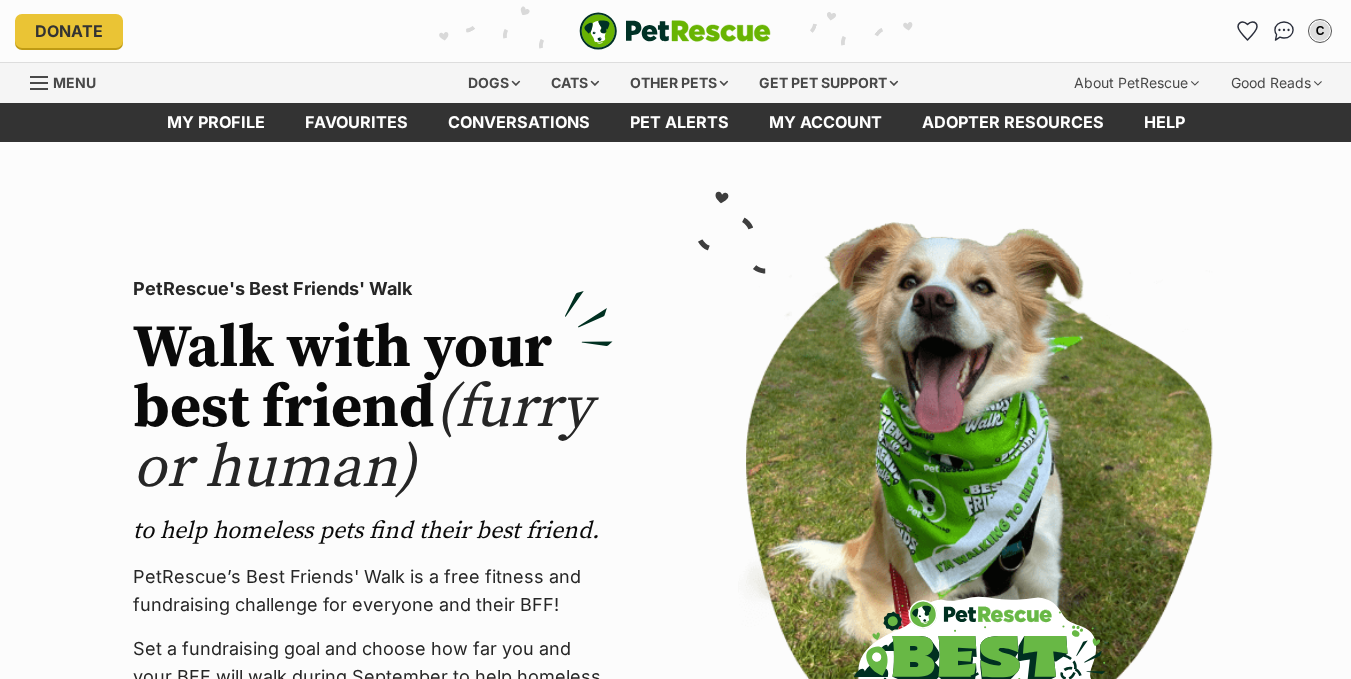 scroll, scrollTop: 0, scrollLeft: 0, axis: both 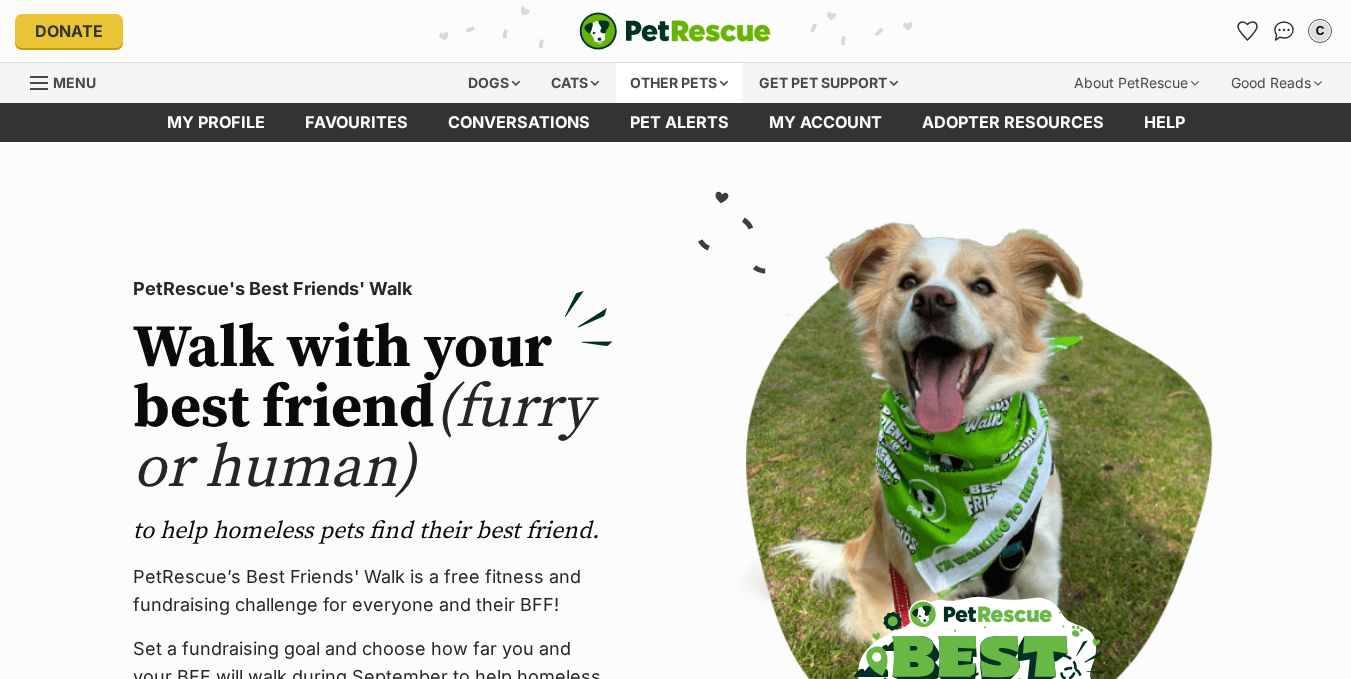 click on "Other pets" at bounding box center (679, 83) 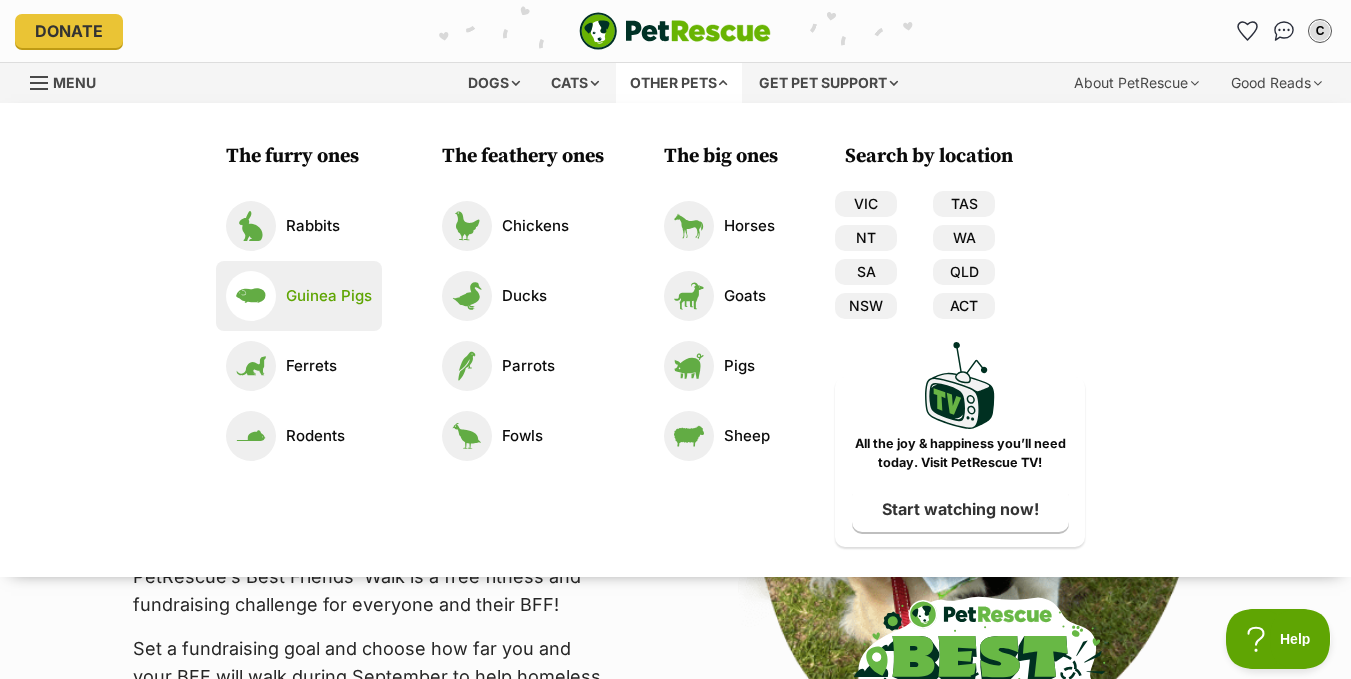 scroll, scrollTop: 0, scrollLeft: 0, axis: both 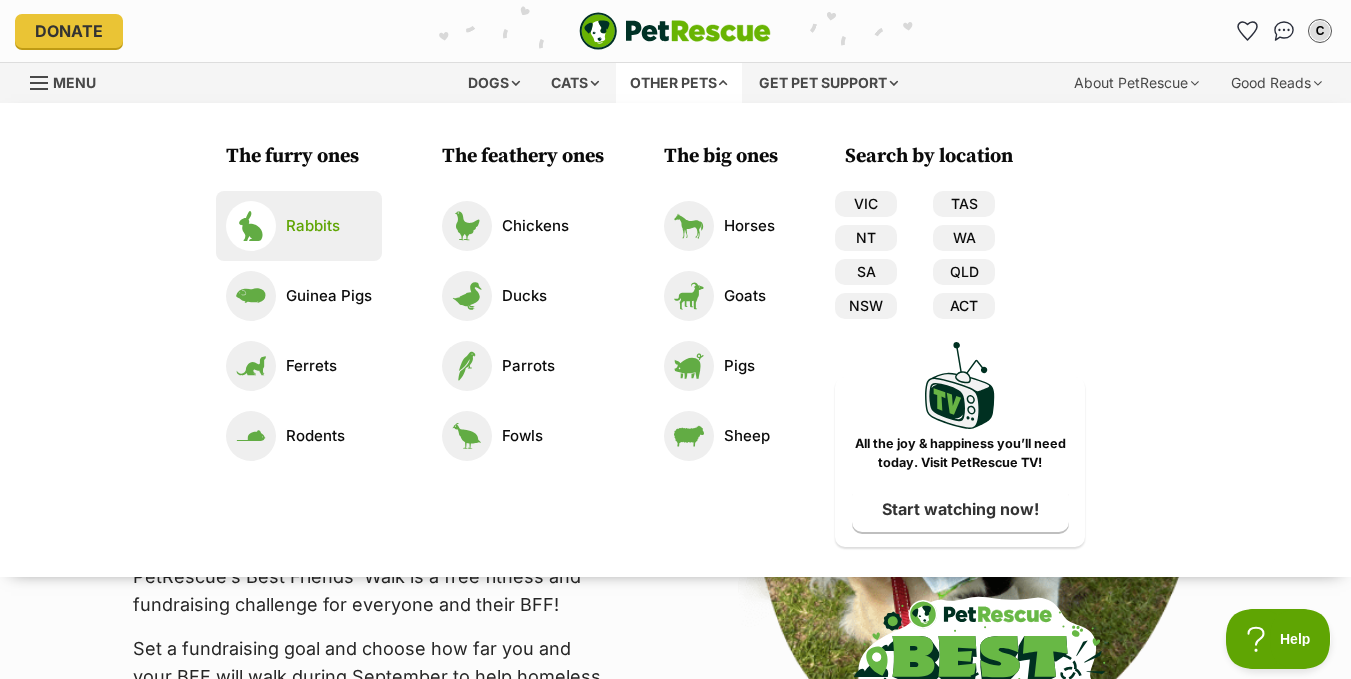 click on "Rabbits" at bounding box center (299, 226) 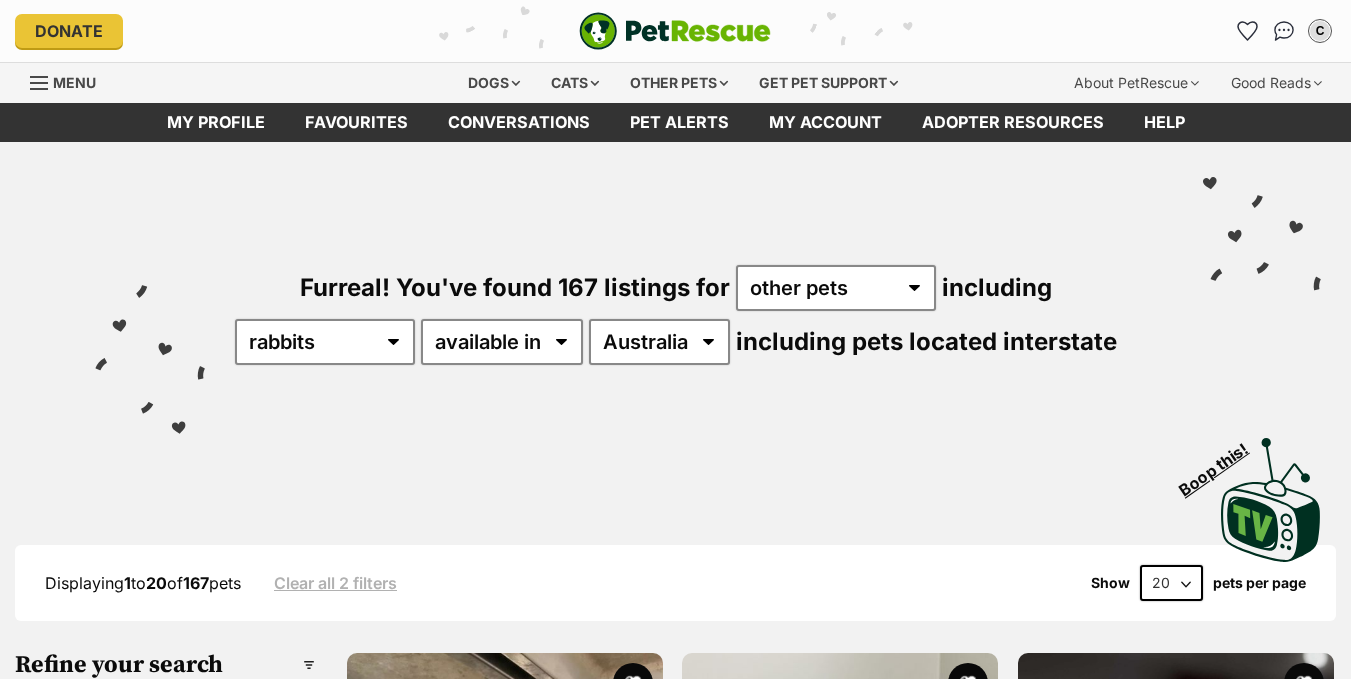 scroll, scrollTop: 0, scrollLeft: 0, axis: both 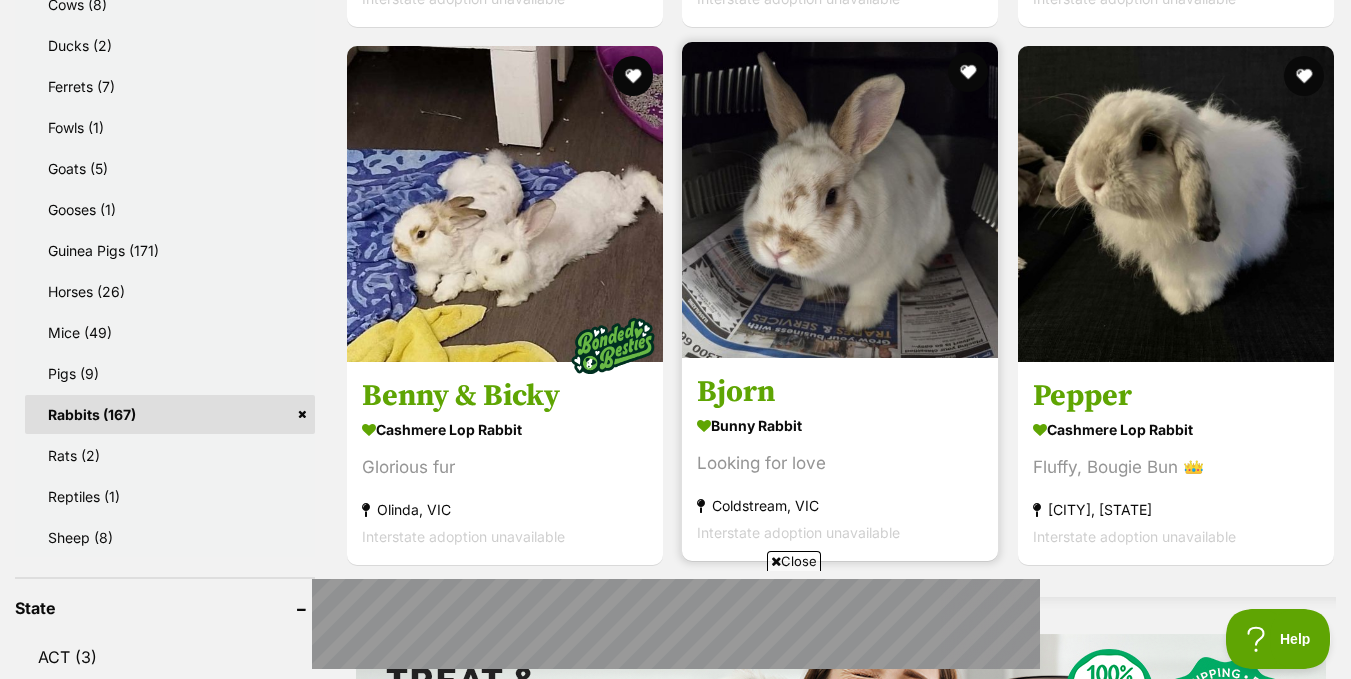 click on "Bjorn" at bounding box center [840, 392] 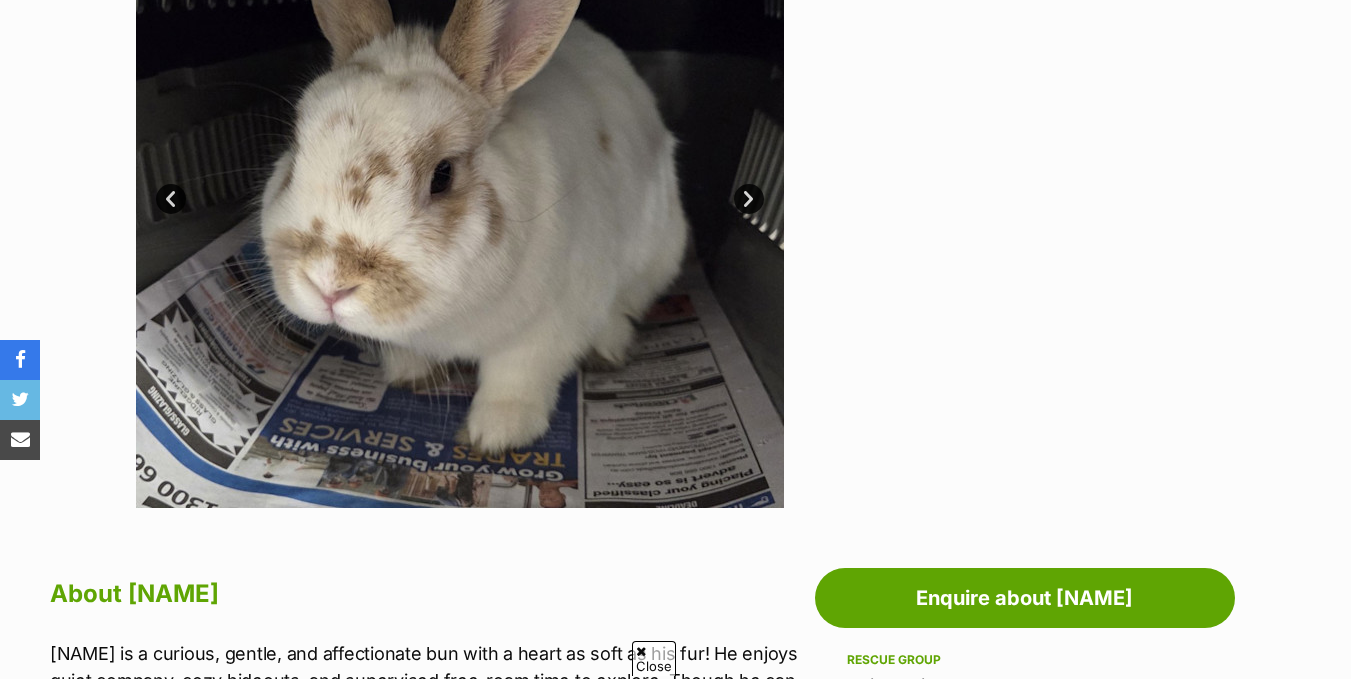 scroll, scrollTop: 720, scrollLeft: 0, axis: vertical 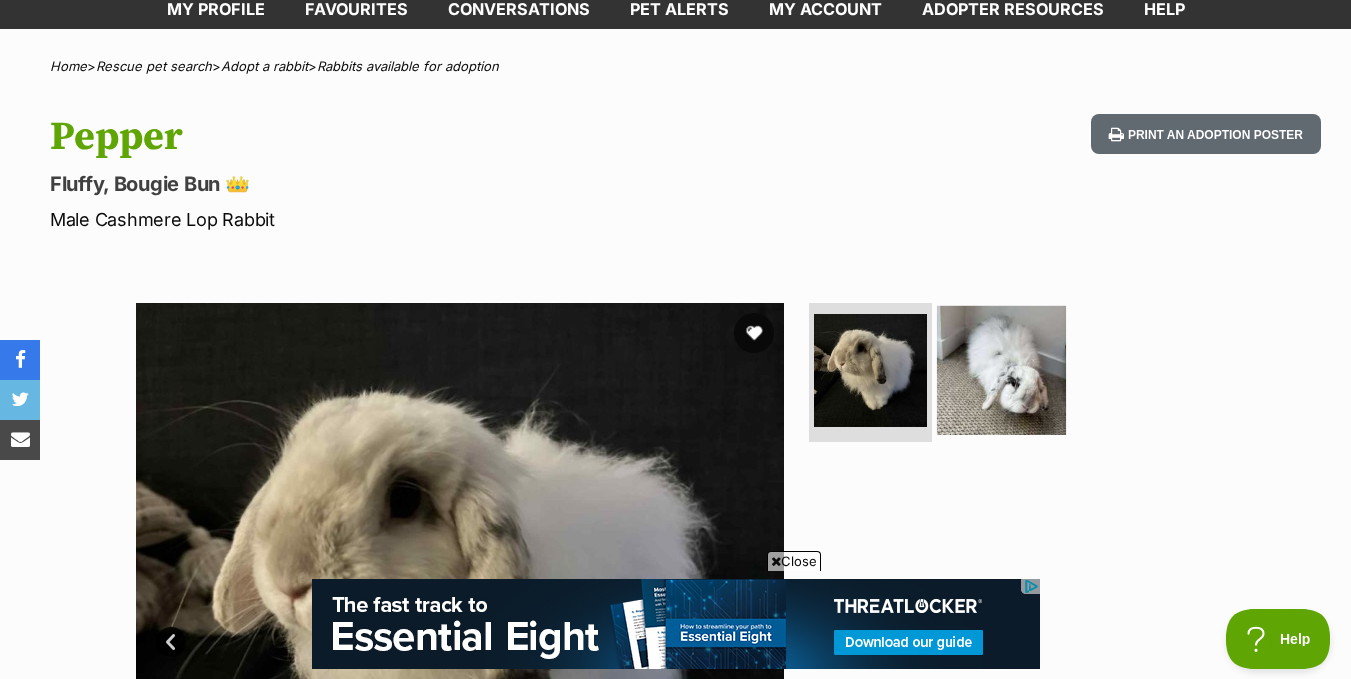 click at bounding box center [1001, 369] 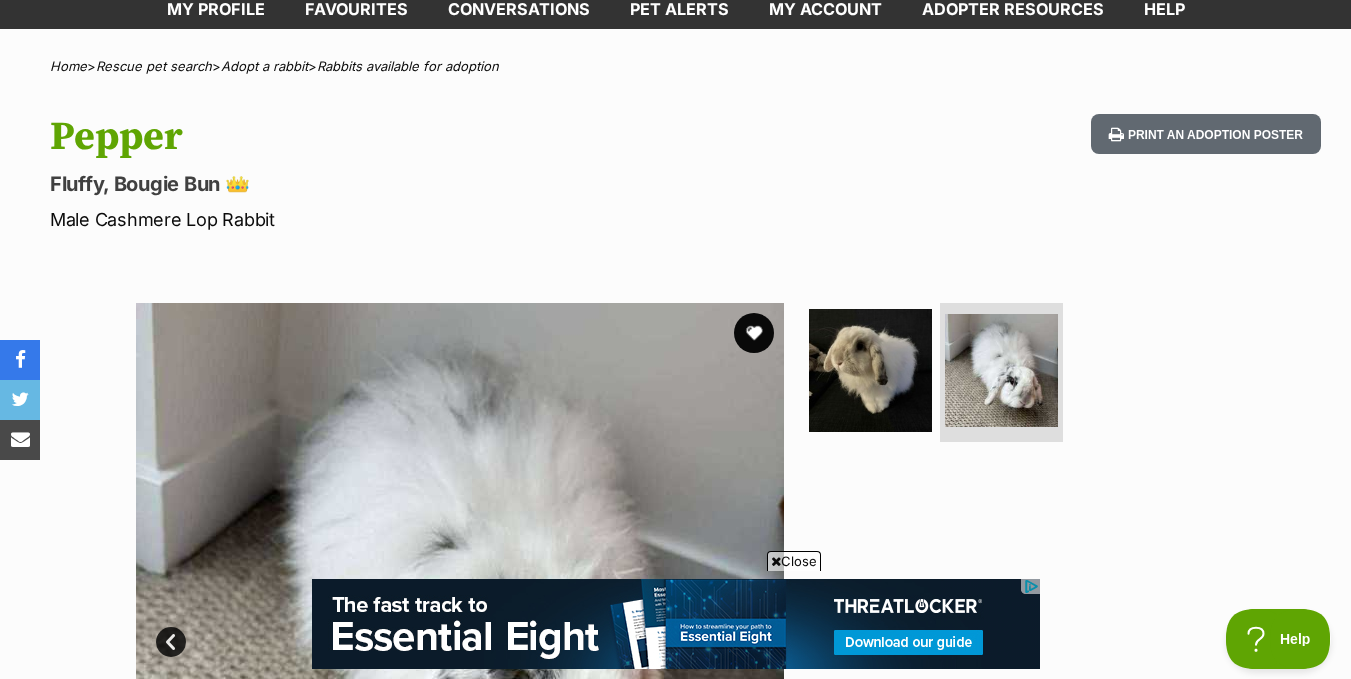 scroll, scrollTop: 513, scrollLeft: 0, axis: vertical 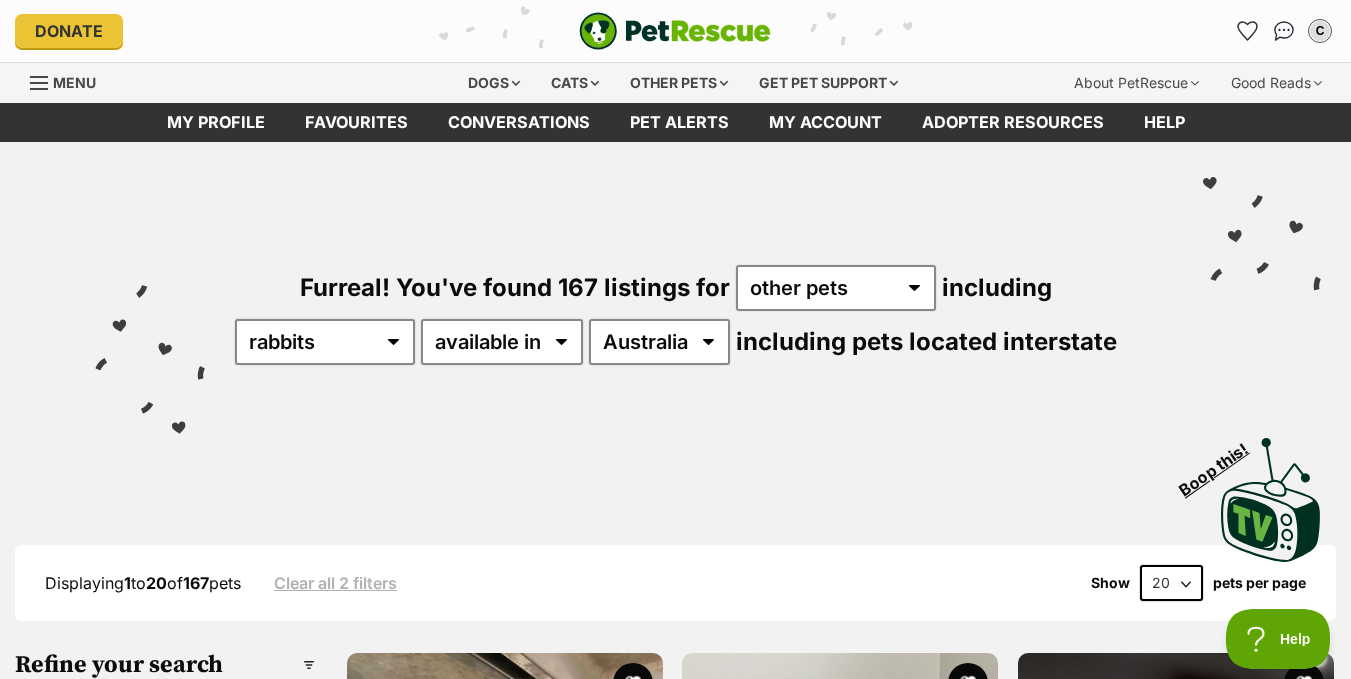 click on "Furreal! You've found 167 listings for
any type of pet
cats
dogs
other pets
including
all other pets
Birds
Chickens
Cows
Ducks
Ferrets
Fowls
Goats
Gooses
Guinea Pigs
Horses
Mice
Pigs
Rabbits
Rats
Reptiles
Sheep
available in
located in
[COUNTRY]
[STATE]
[STATE]
[STATE]
[STATE]
[STATE]
[STATE]
including pets located interstate" at bounding box center [675, 281] 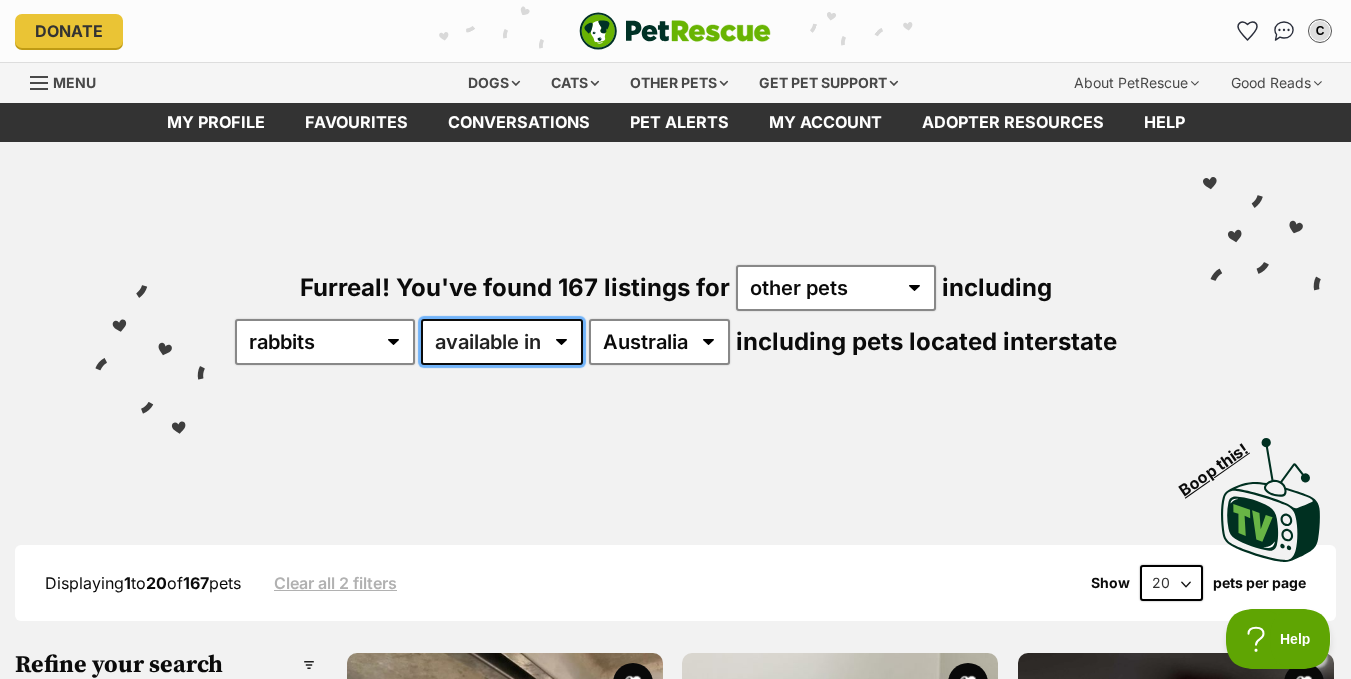 click on "available in
located in" at bounding box center (502, 342) 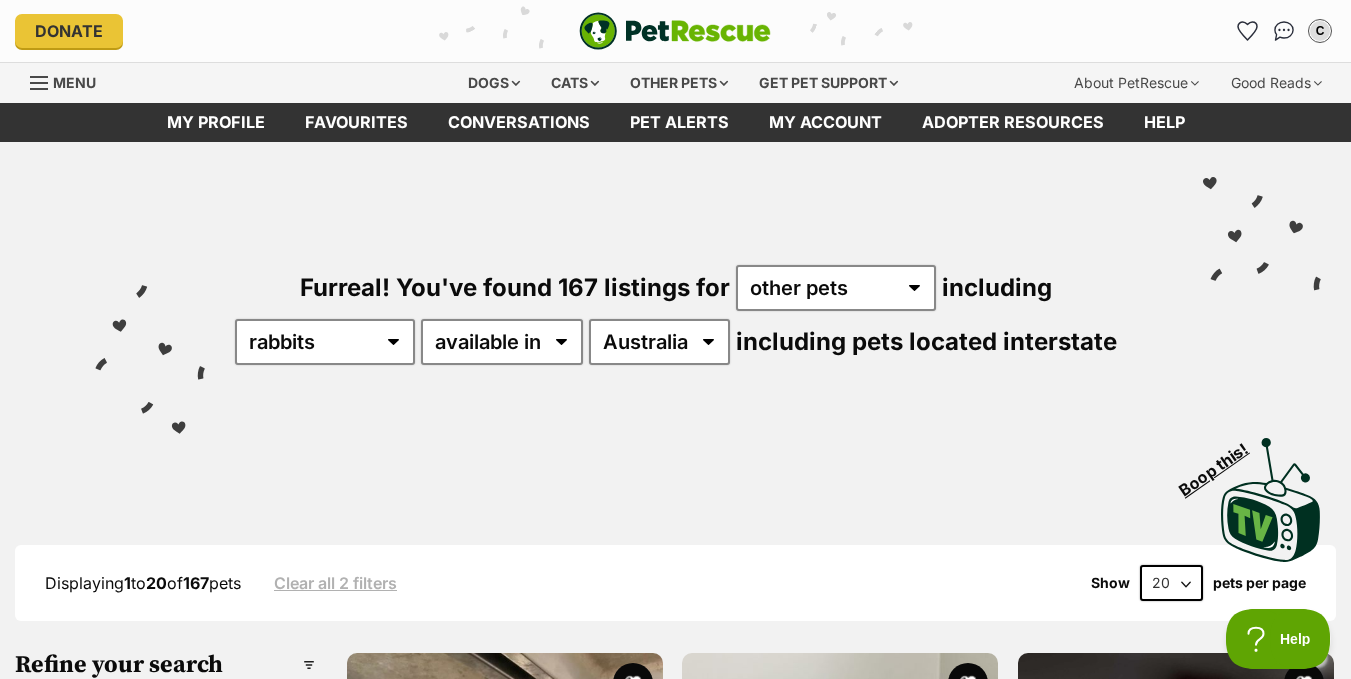 click on "Furreal! You've found 167 listings for
any type of pet
cats
dogs
other pets
including
all other pets
Birds
Chickens
Cows
Ducks
Ferrets
Fowls
Goats
Gooses
Guinea Pigs
Horses
Mice
Pigs
Rabbits
Rats
Reptiles
Sheep
available in
located in
[COUNTRY]
[STATE]
[STATE]
[STATE]
[STATE]
[STATE]
[STATE]
including pets located interstate" at bounding box center (675, 281) 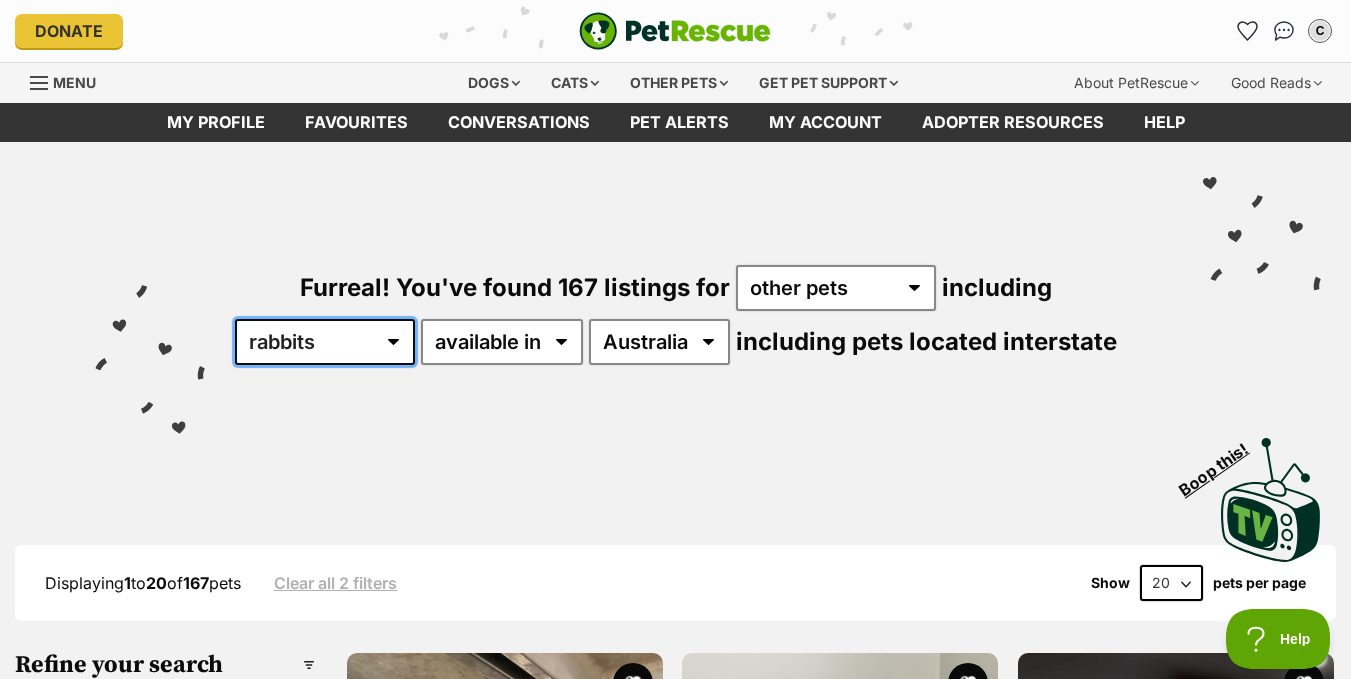 click on "all other pets
Birds
Chickens
Cows
Ducks
Ferrets
Fowls
Goats
Gooses
Guinea Pigs
Horses
Mice
Pigs
Rabbits
Rats
Reptiles
Sheep" at bounding box center (325, 342) 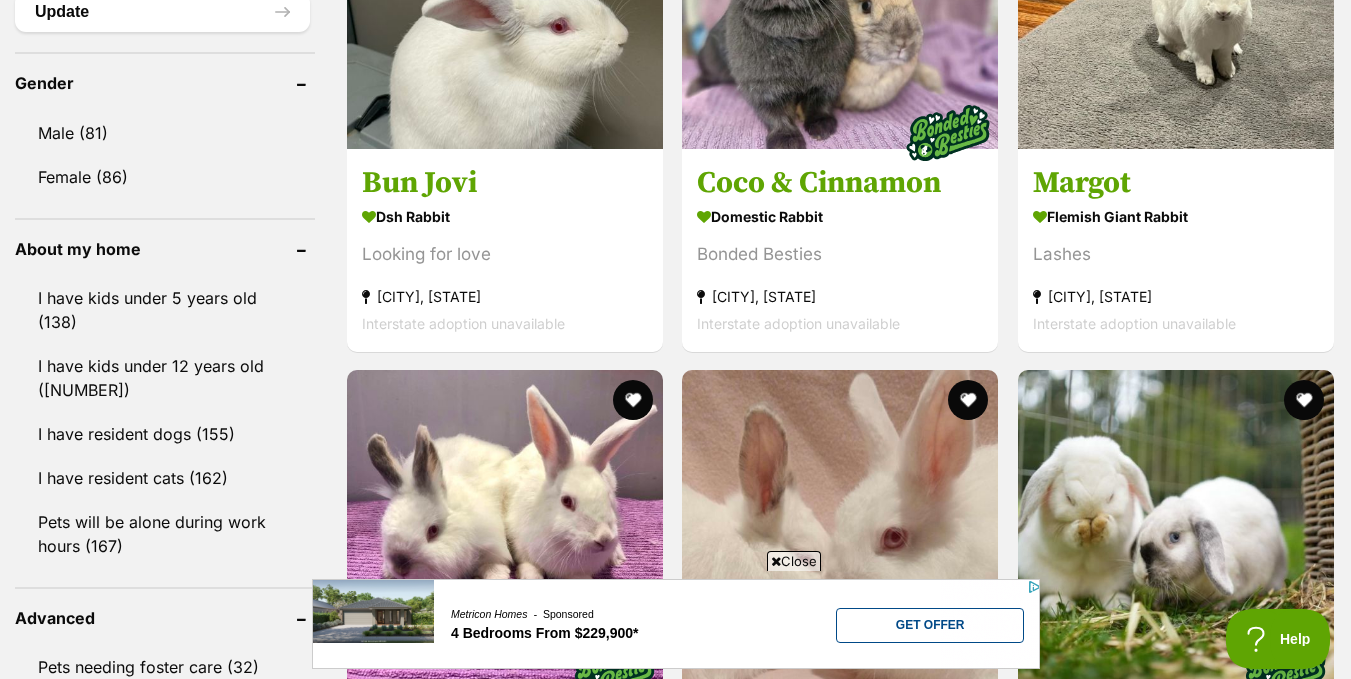 scroll, scrollTop: 2249, scrollLeft: 0, axis: vertical 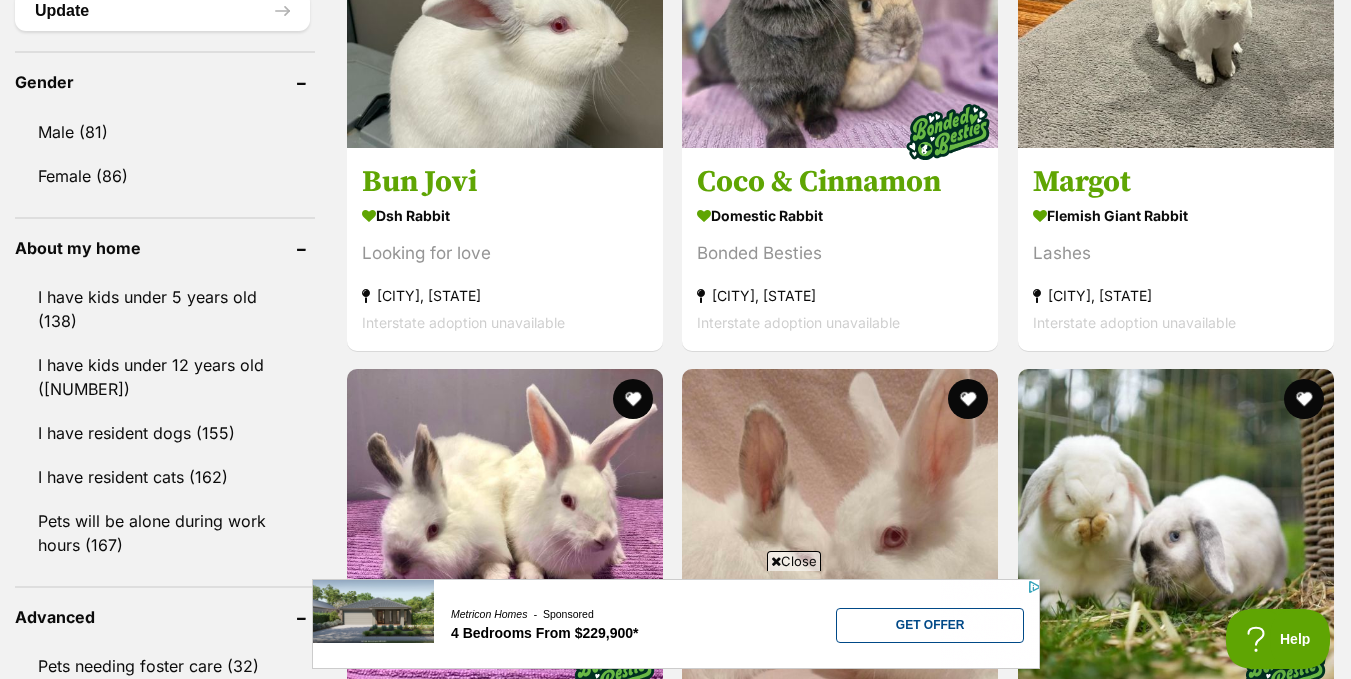 click on "Refine your search
Search for a pet
Search
Species
Cats (5,156)
Dogs (2,508)
Other Pets (518)
Birds (49)
Chickens (12)
Cows (8)
Ducks (2)
Ferrets (7)
Fowls (1)
Goats (5)
Gooses (1)
Guinea Pigs (171)
Horses (26)
Mice (49)
Pigs (9)
Rabbits (167)
Rats (2)
Reptiles (1)
Sheep (8)
State
ACT (3)
NSW (20)
SA (10)
TAS (7)
VIC (120)
WA (10)
Include pets available for interstate adoption
Pets near me within
10km
25km
50km
100km
250km
50km
of
Update
Gender
Male (81)
Female (86)
About my home
I have kids under 5 years old (138)
I have kids under 12 years old (159)" at bounding box center [165, -112] 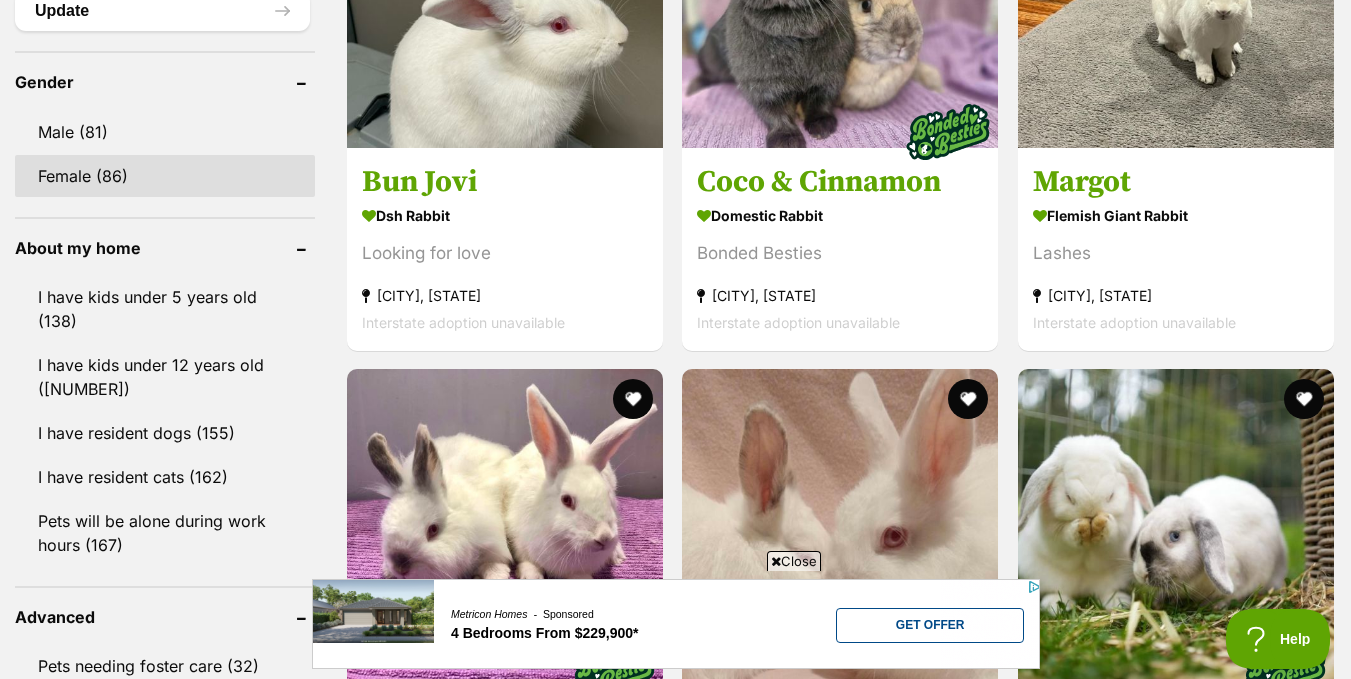 click on "Female (86)" at bounding box center [165, 176] 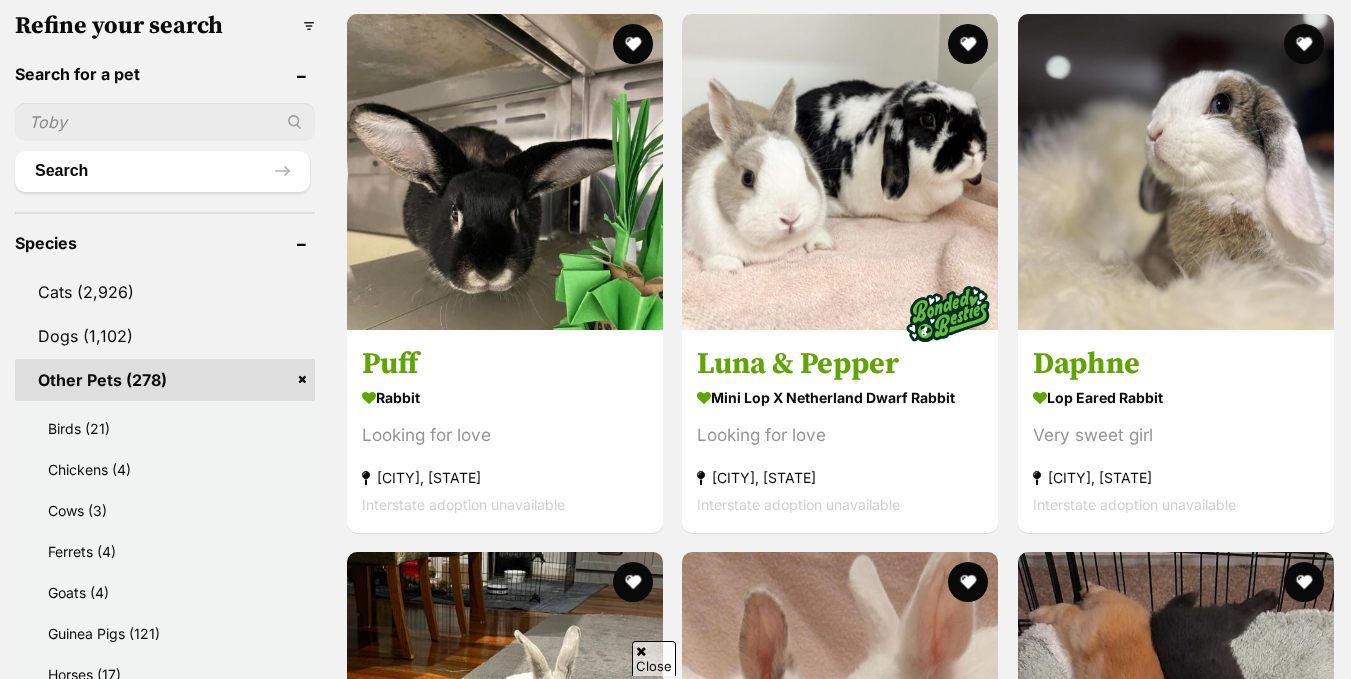 scroll, scrollTop: 0, scrollLeft: 0, axis: both 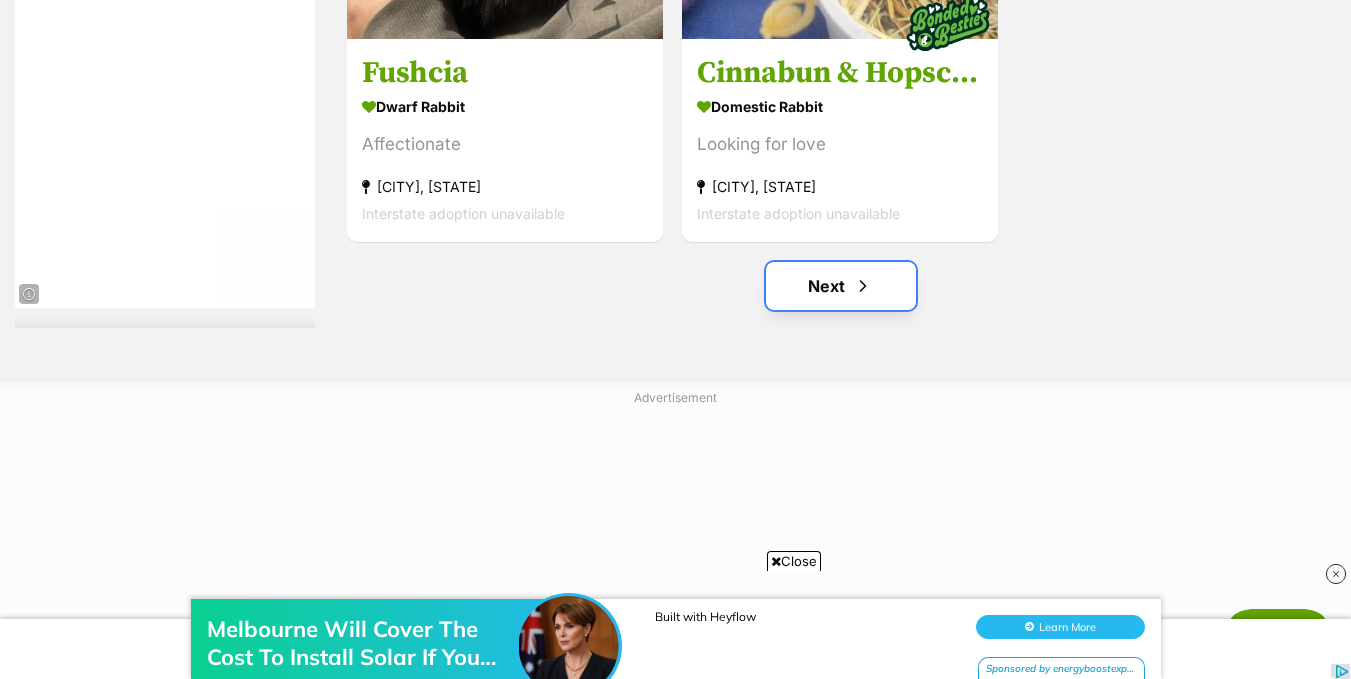 click on "Next" at bounding box center (841, 286) 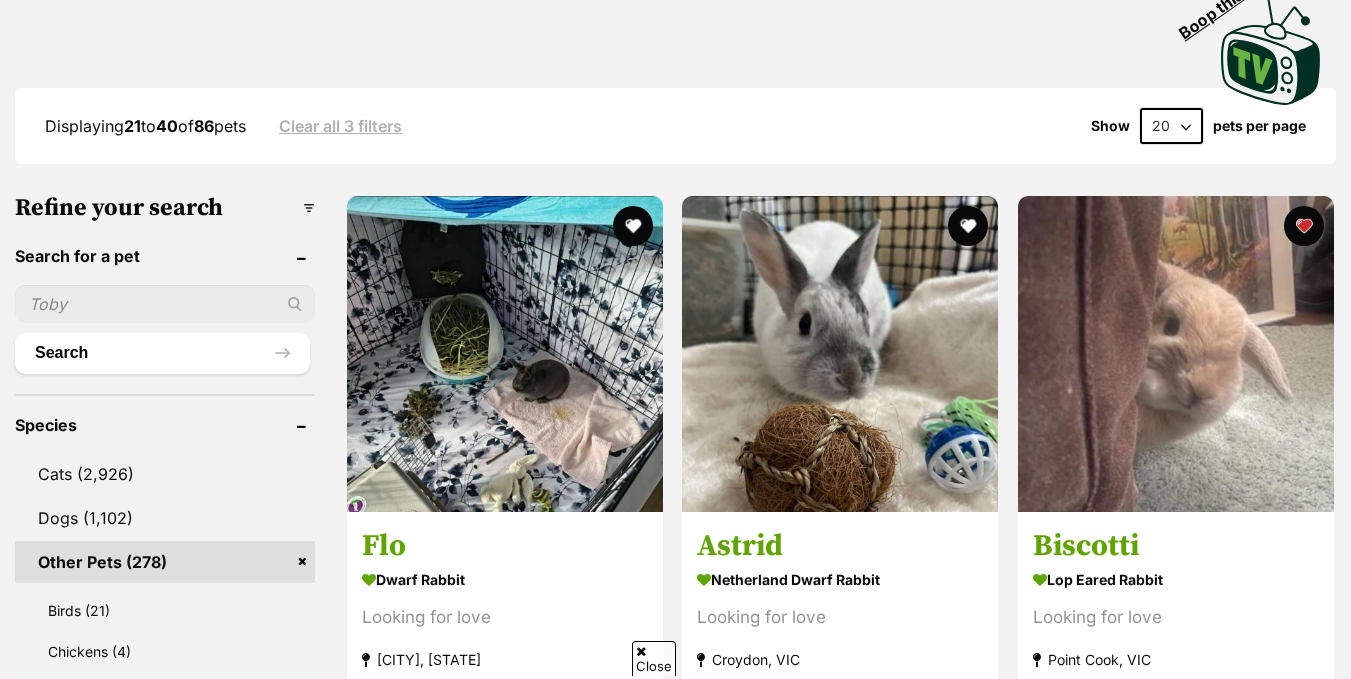 scroll, scrollTop: 458, scrollLeft: 0, axis: vertical 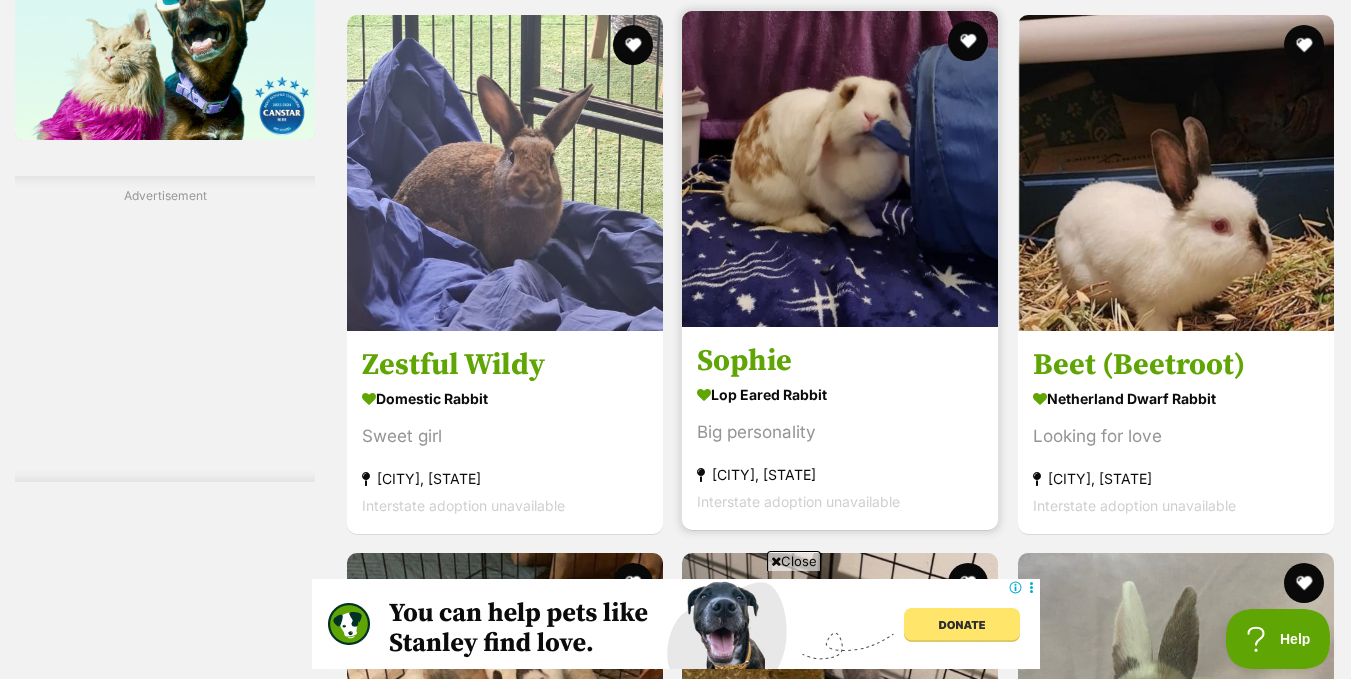 click at bounding box center (840, 169) 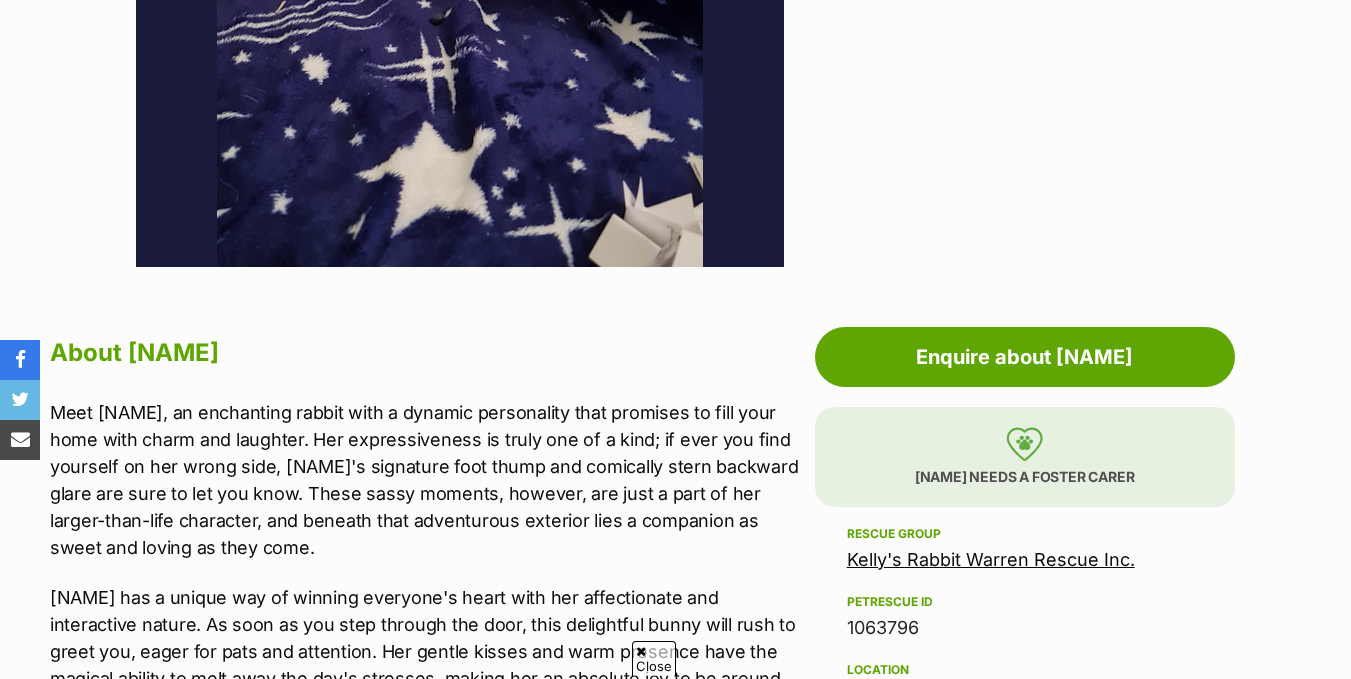 scroll, scrollTop: 30, scrollLeft: 0, axis: vertical 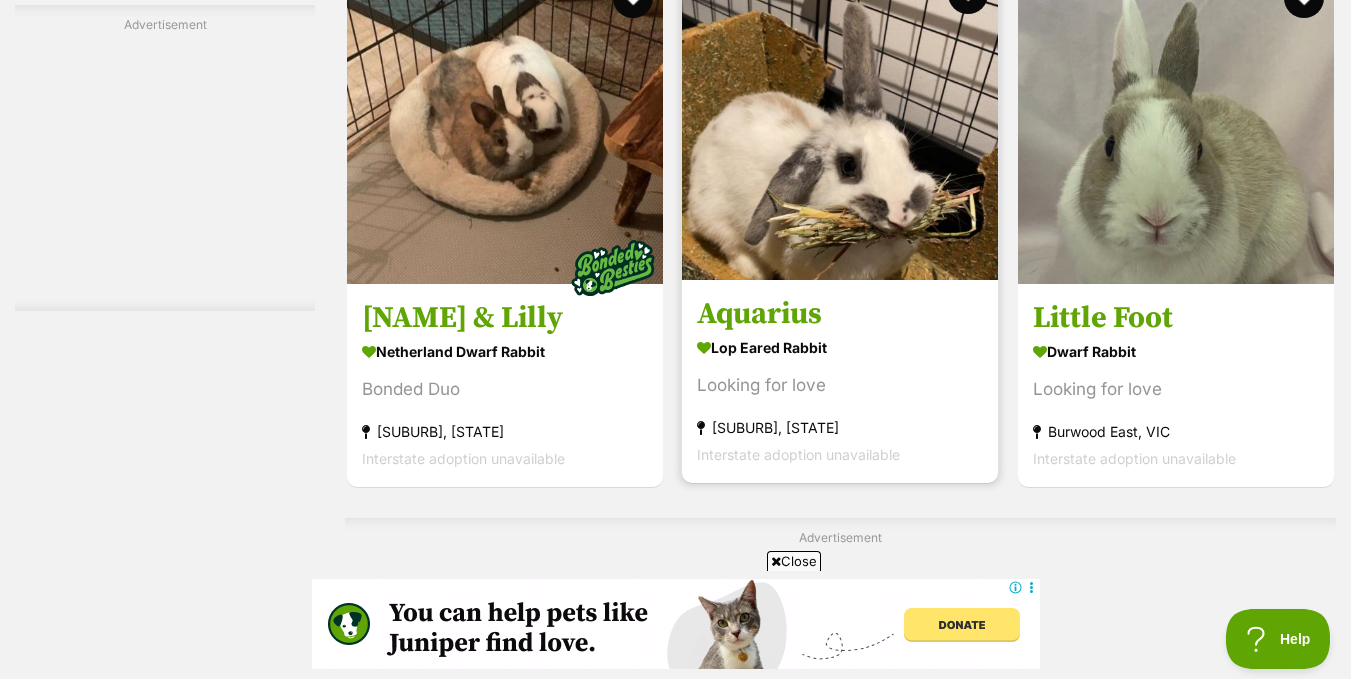 click on "Aquarius" at bounding box center [840, 313] 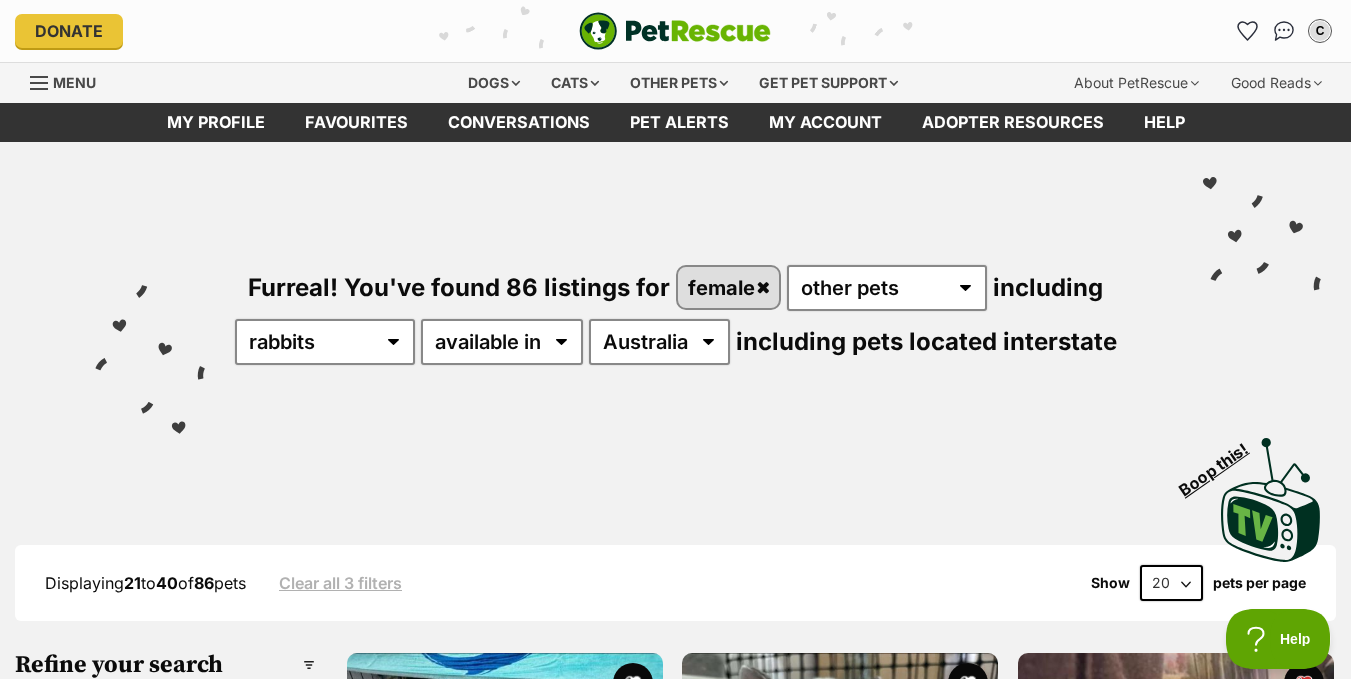 scroll, scrollTop: 0, scrollLeft: 0, axis: both 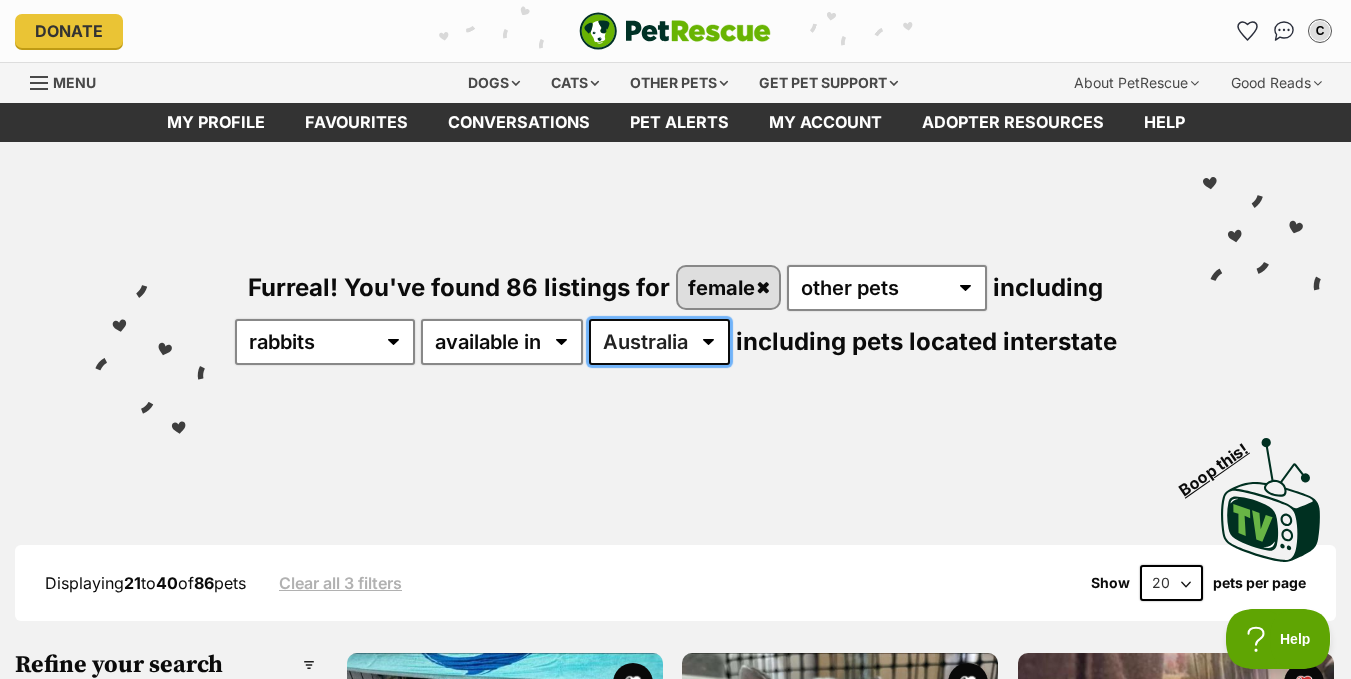 click on "Australia
ACT
NSW
SA
TAS
VIC
WA" at bounding box center (659, 342) 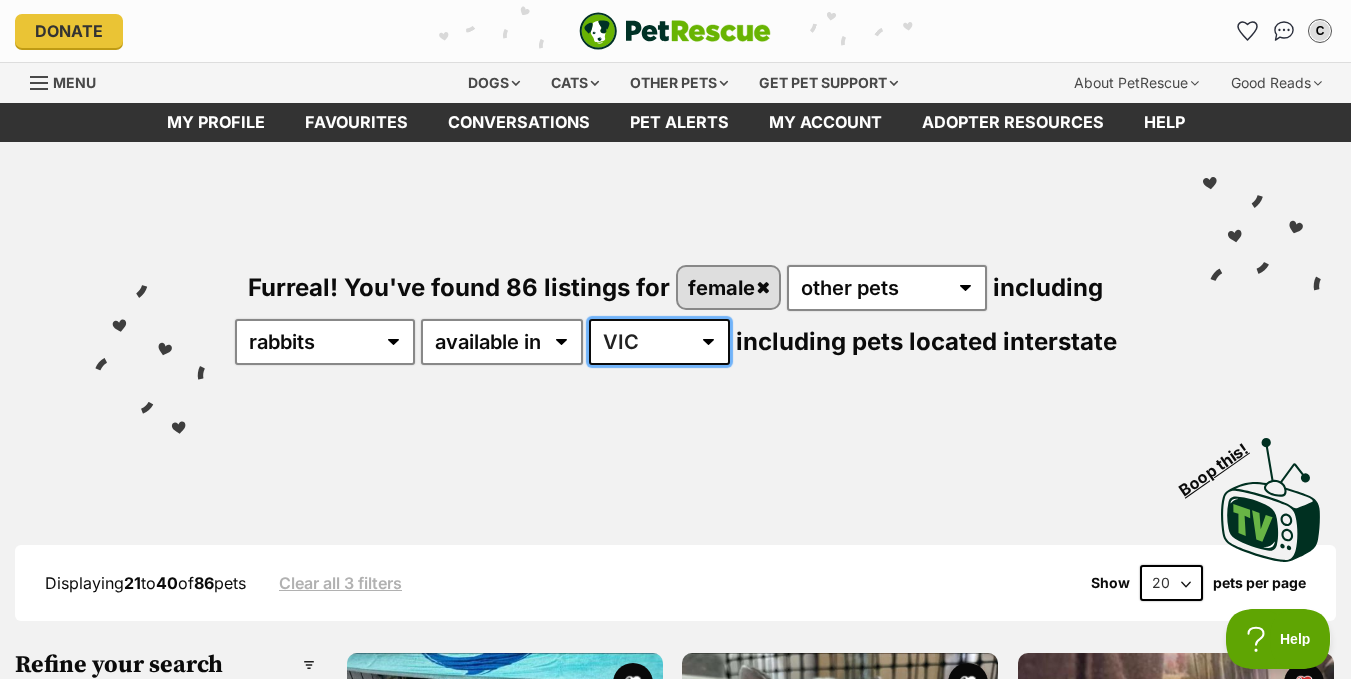 click on "Australia
ACT
NSW
SA
TAS
VIC
WA" at bounding box center (659, 342) 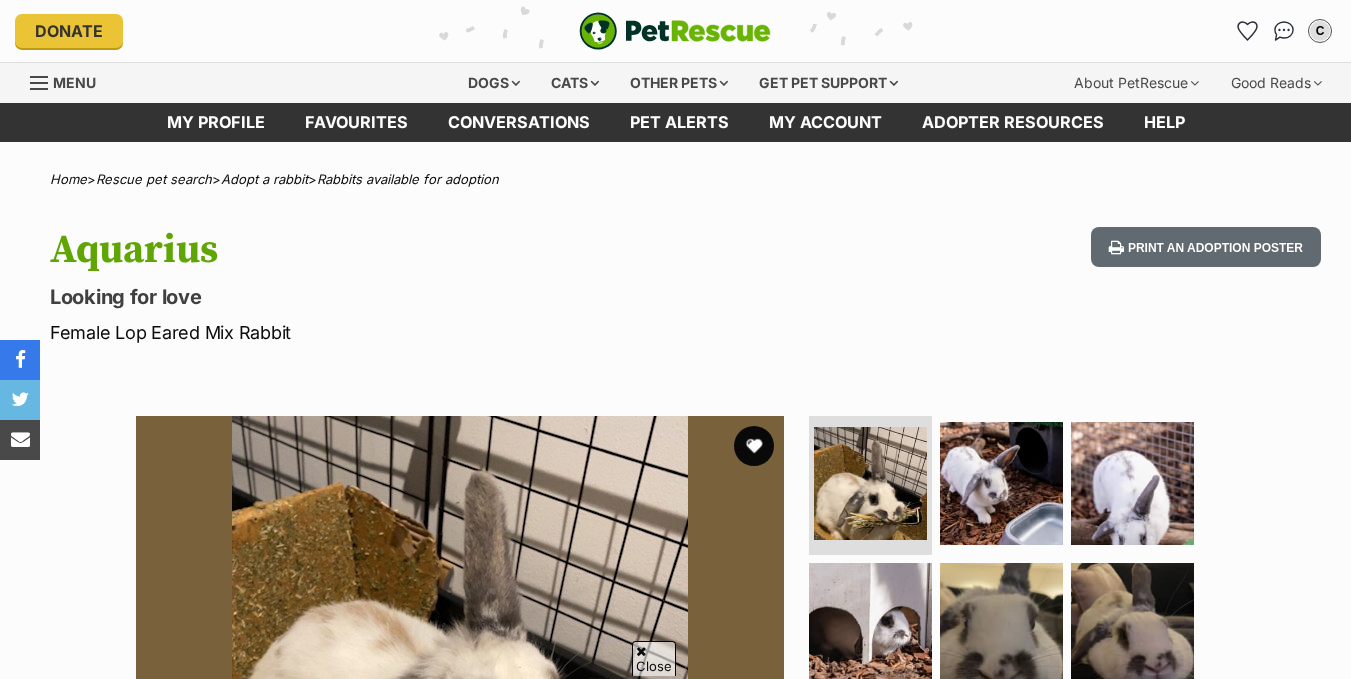 scroll, scrollTop: 1013, scrollLeft: 0, axis: vertical 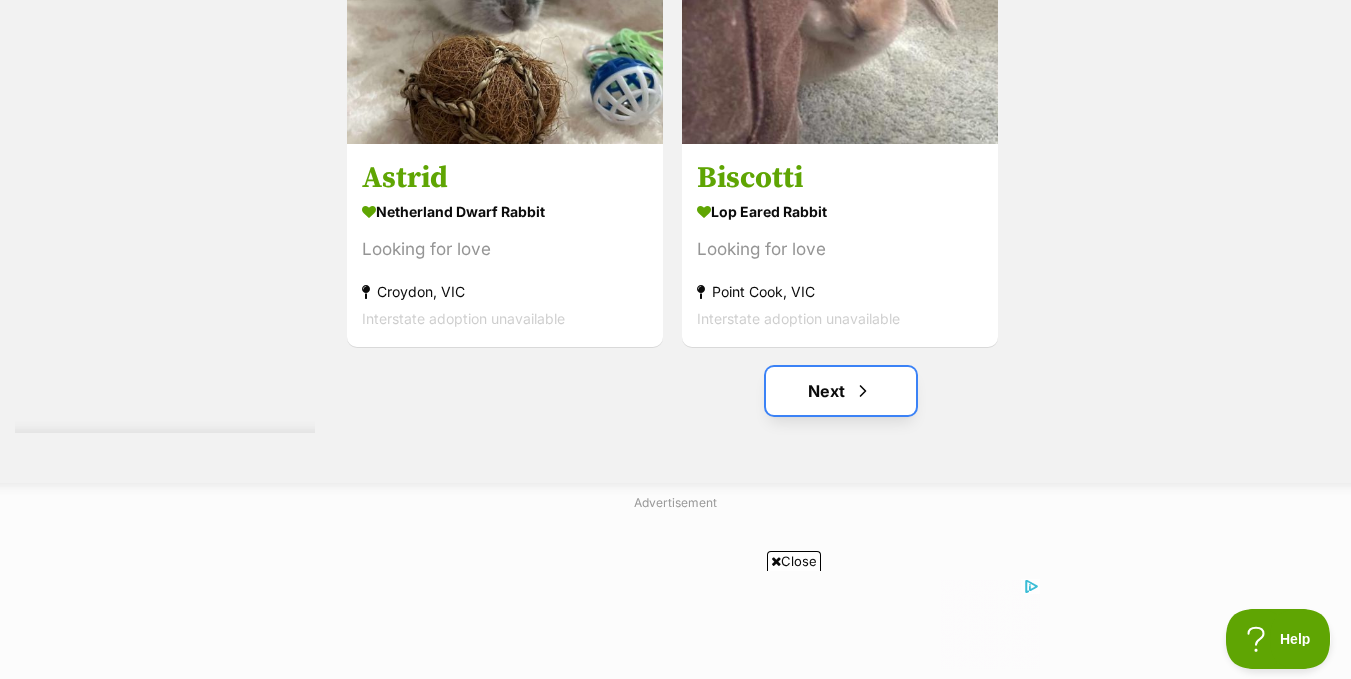 click on "Next" at bounding box center [841, 391] 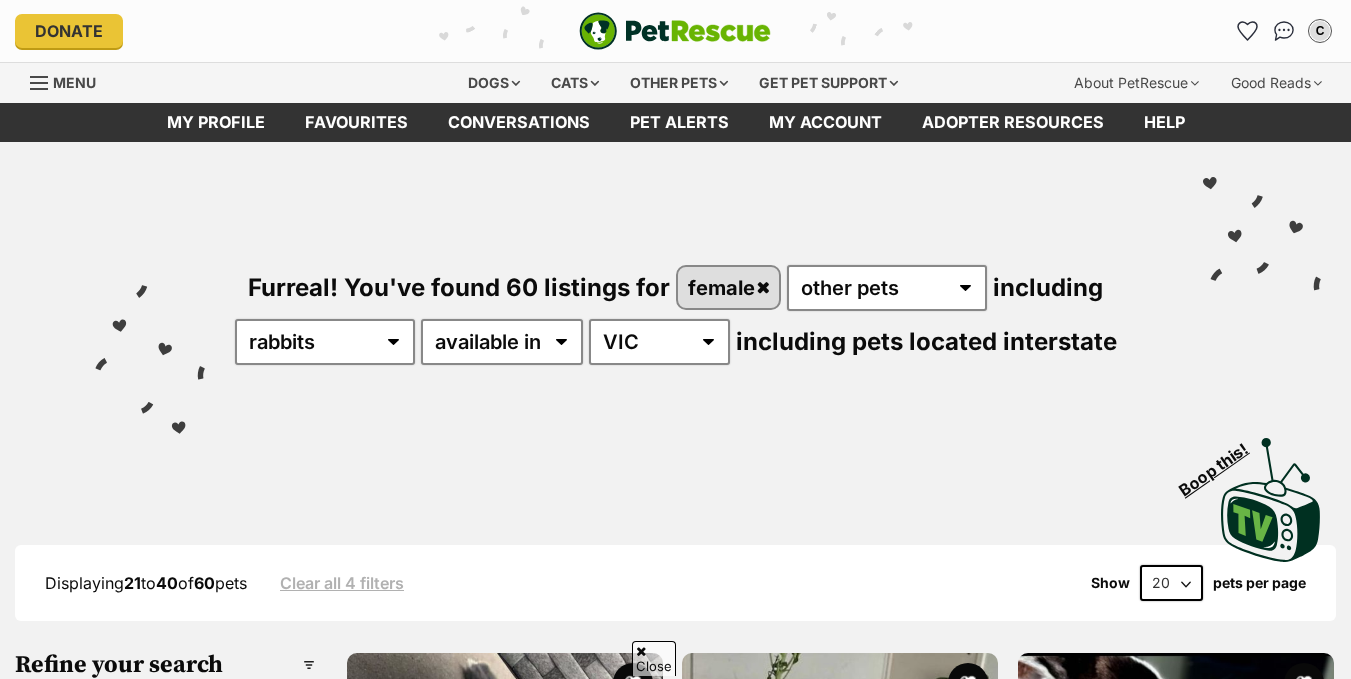 scroll, scrollTop: 515, scrollLeft: 0, axis: vertical 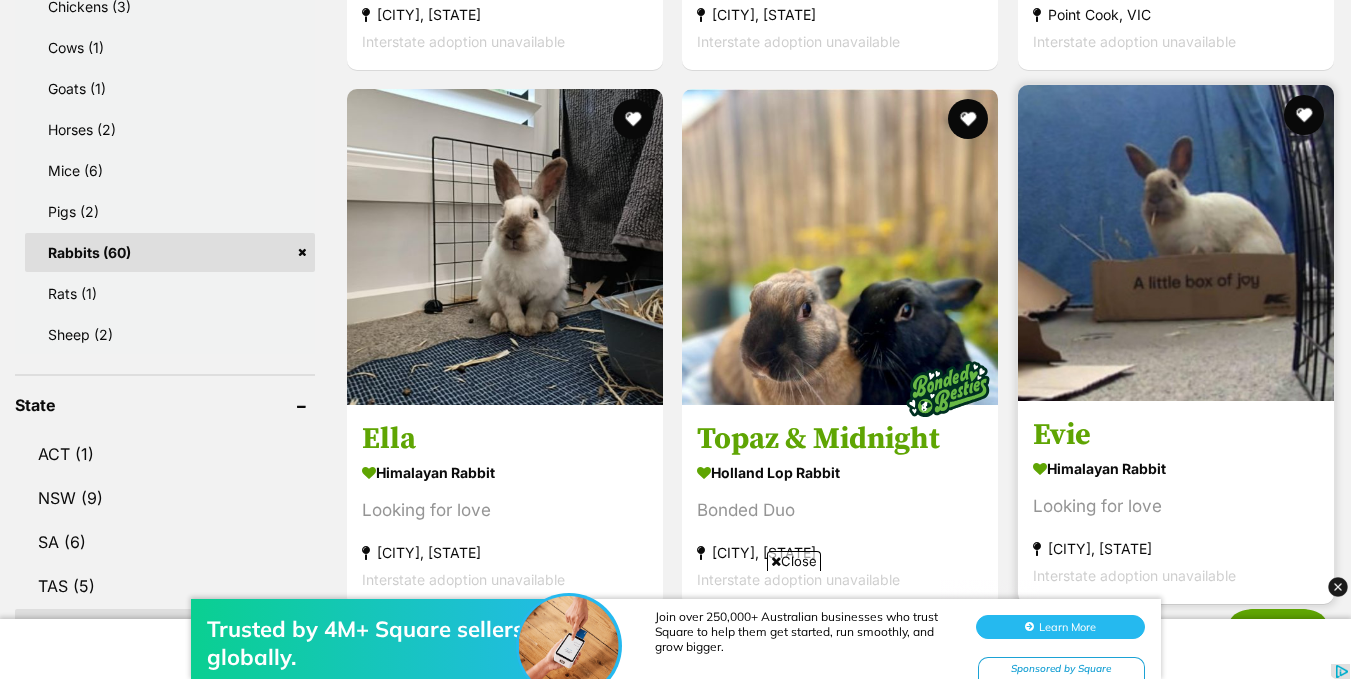 click at bounding box center (1176, 243) 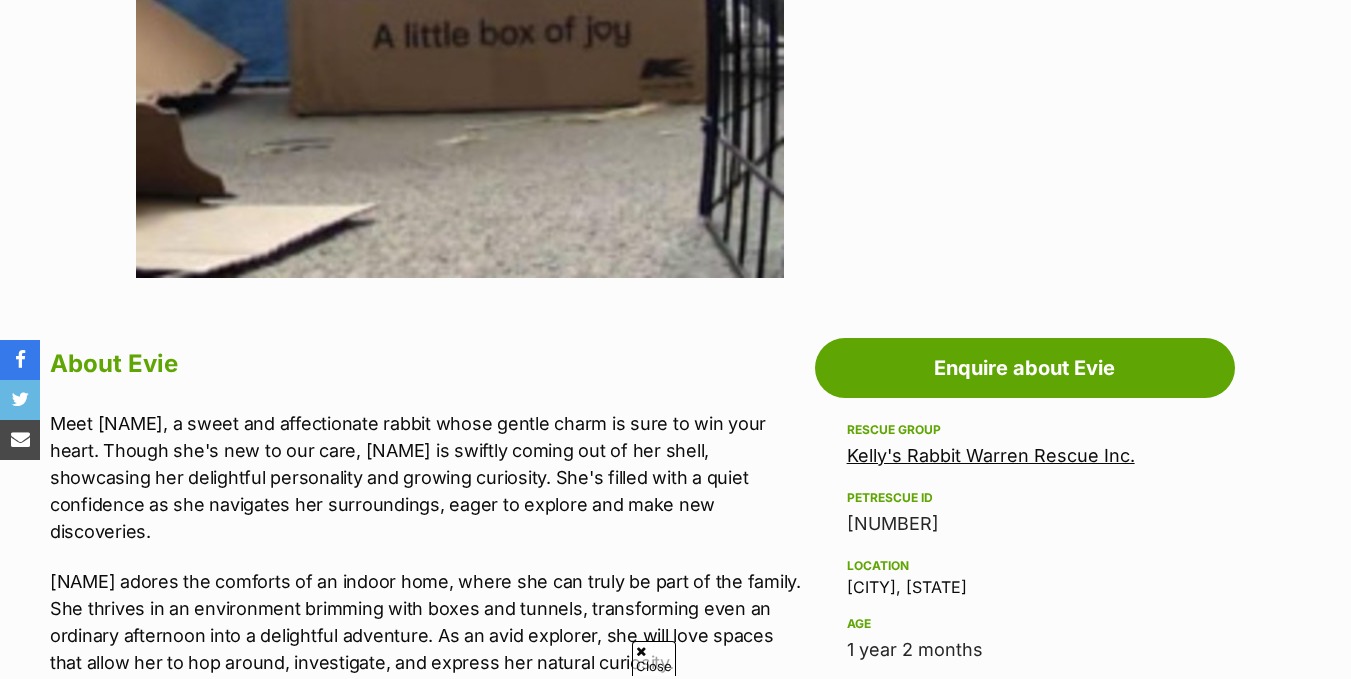 scroll, scrollTop: 0, scrollLeft: 0, axis: both 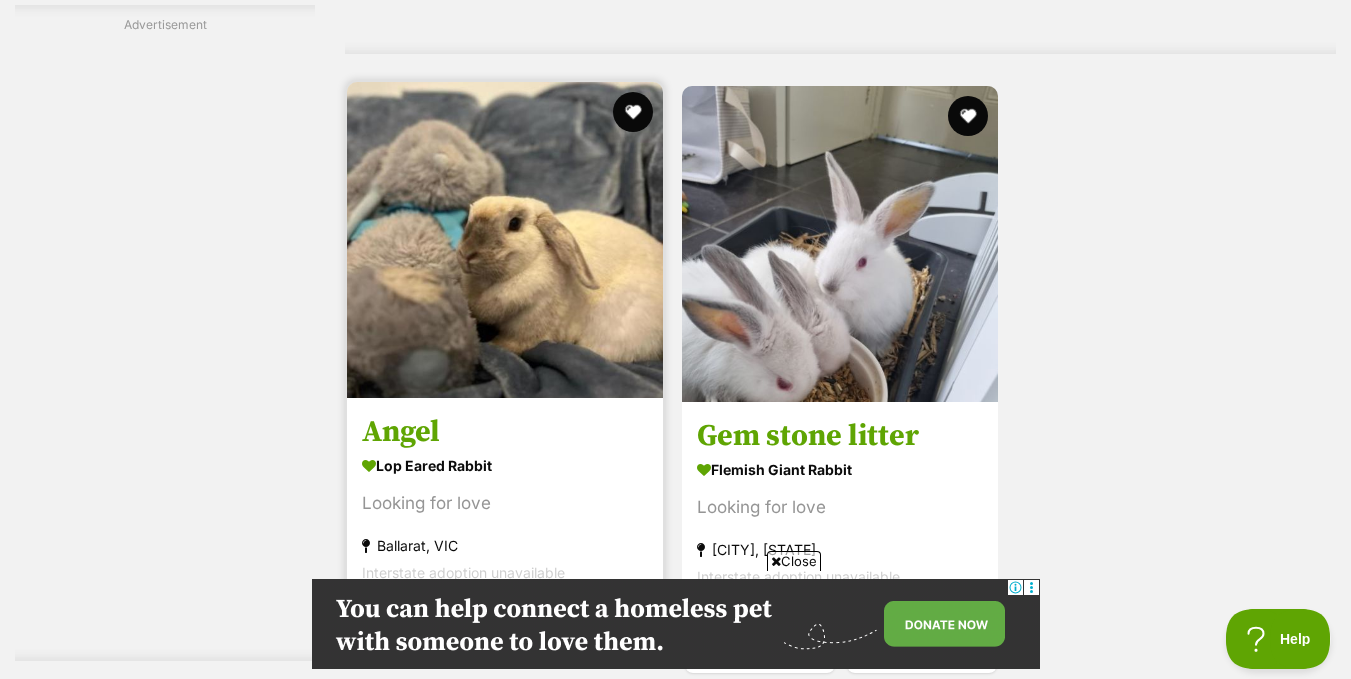 click at bounding box center [505, 240] 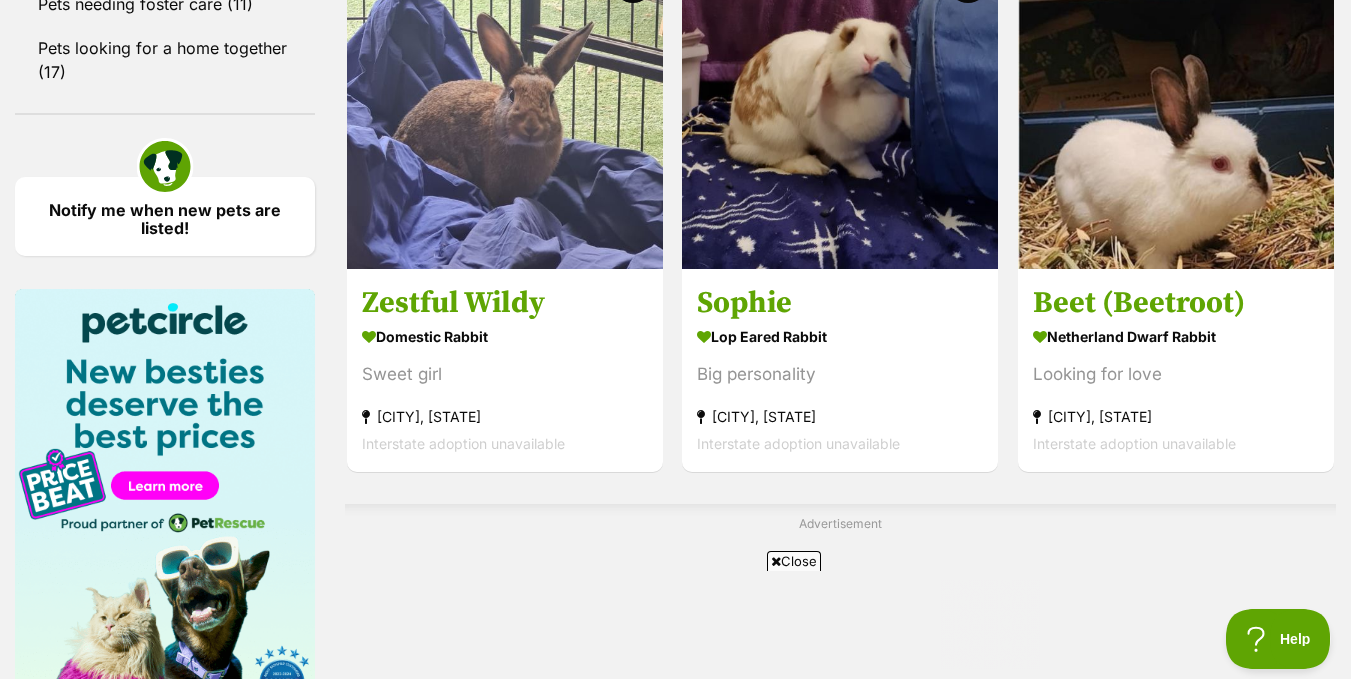scroll, scrollTop: 2666, scrollLeft: 0, axis: vertical 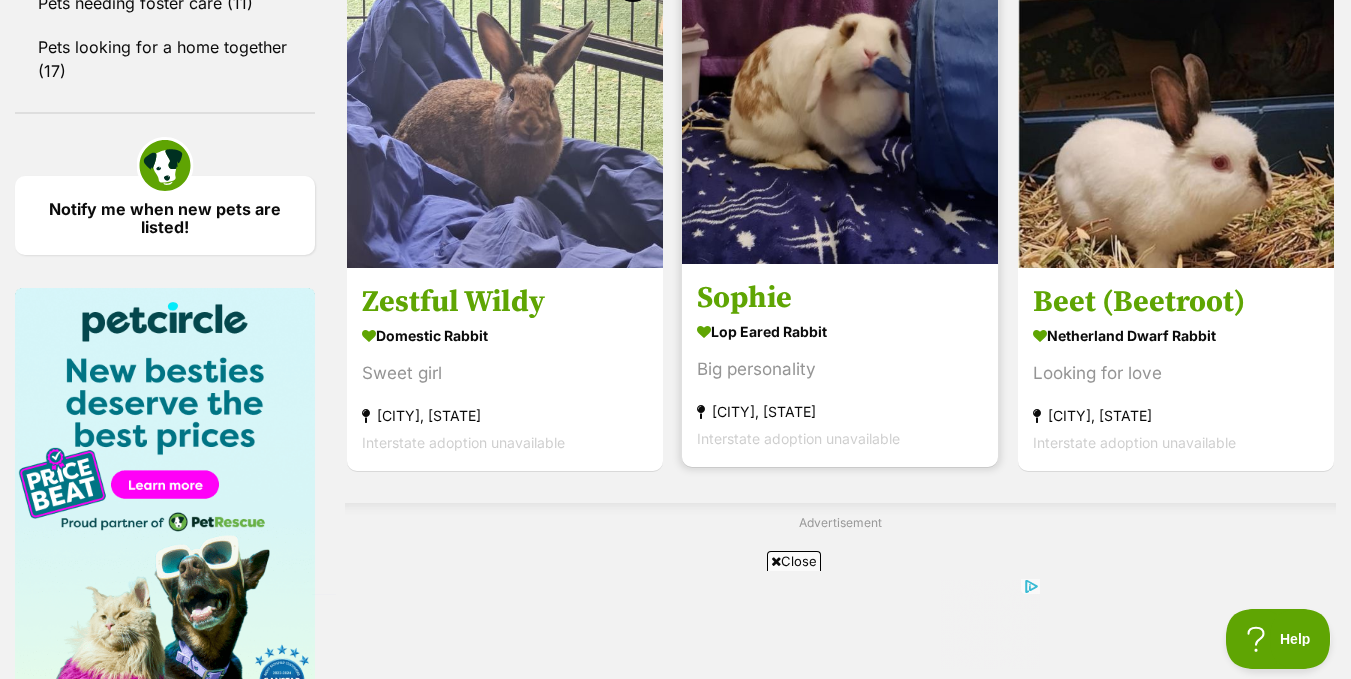 click at bounding box center [840, 106] 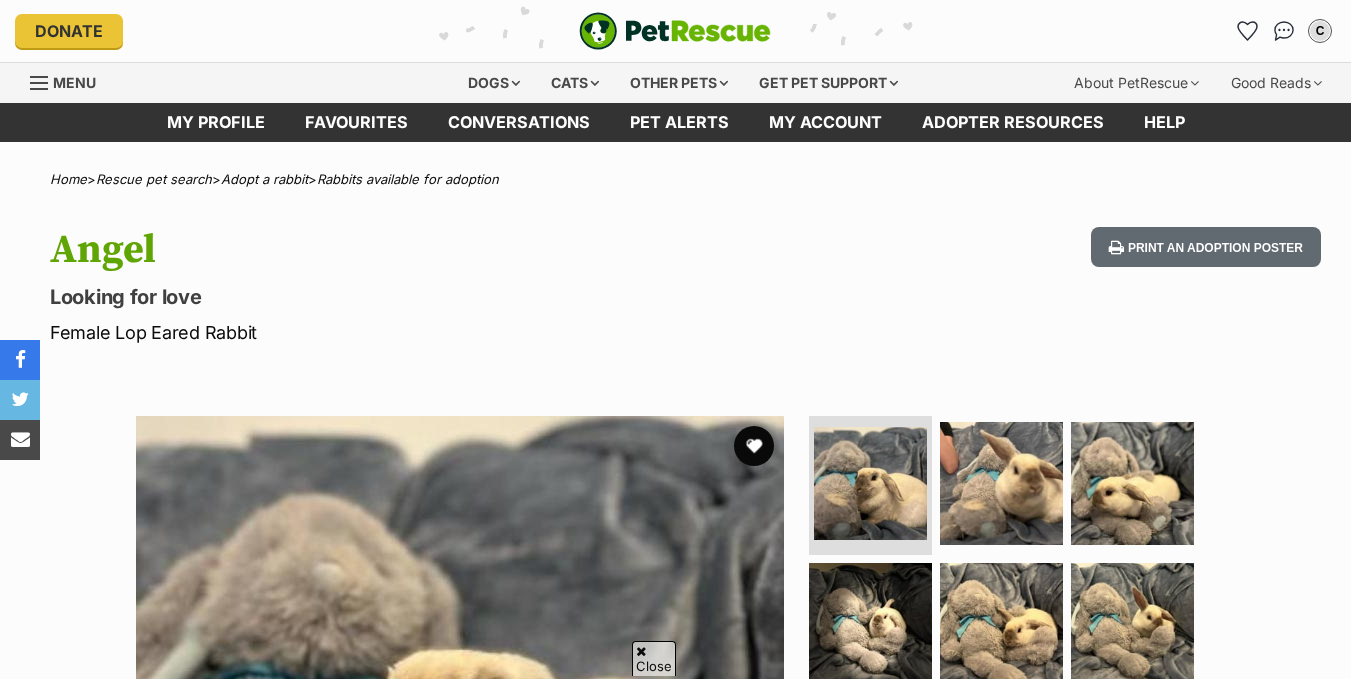 scroll, scrollTop: 448, scrollLeft: 0, axis: vertical 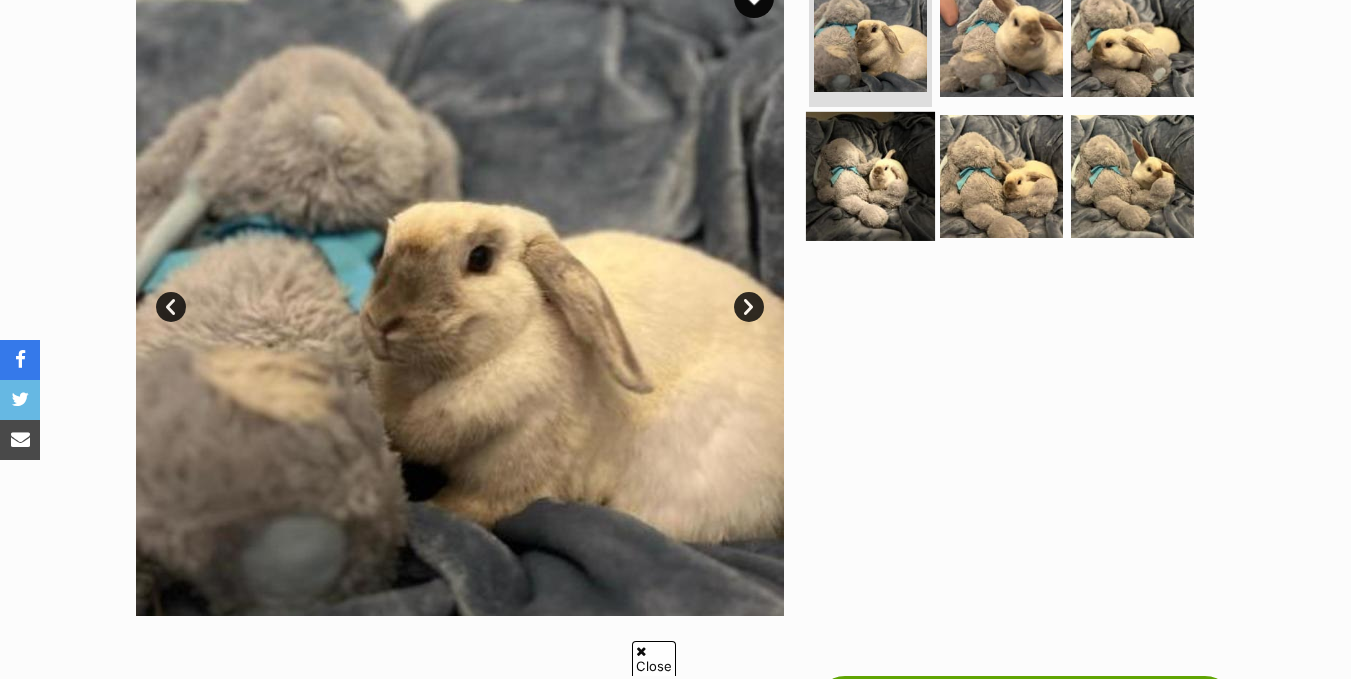 click at bounding box center (870, 176) 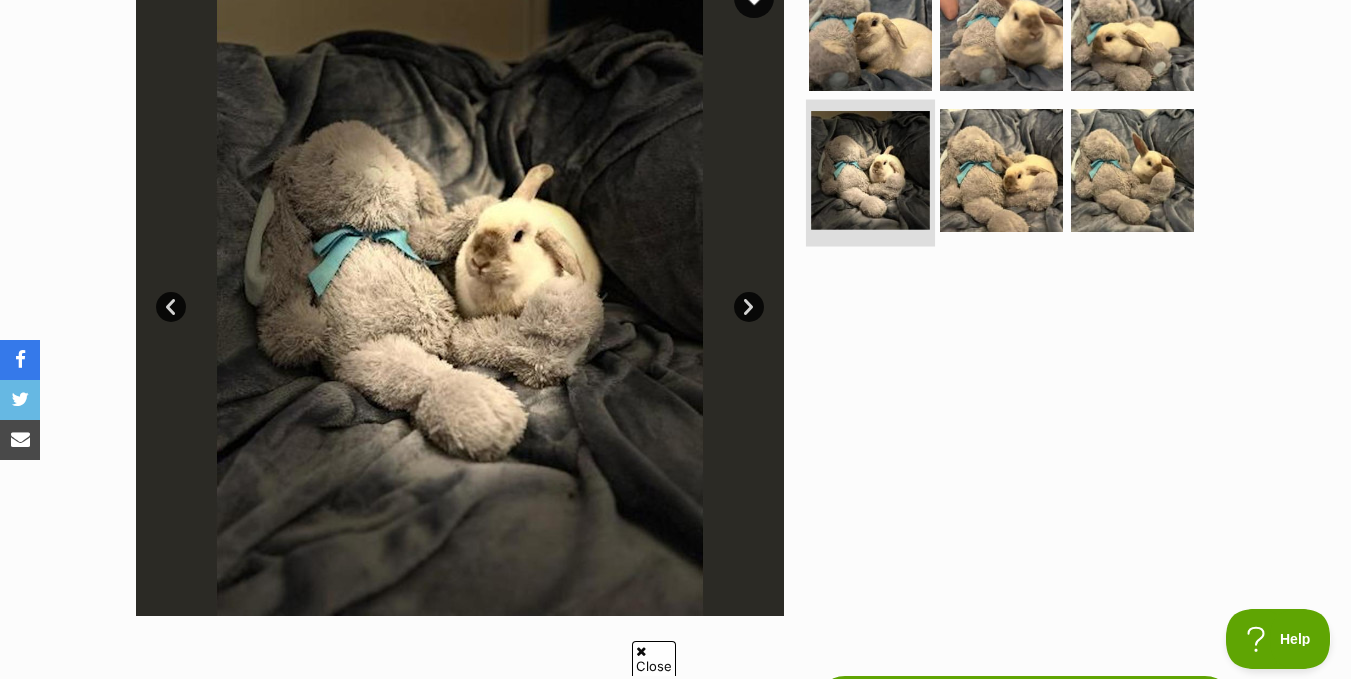 scroll, scrollTop: 0, scrollLeft: 0, axis: both 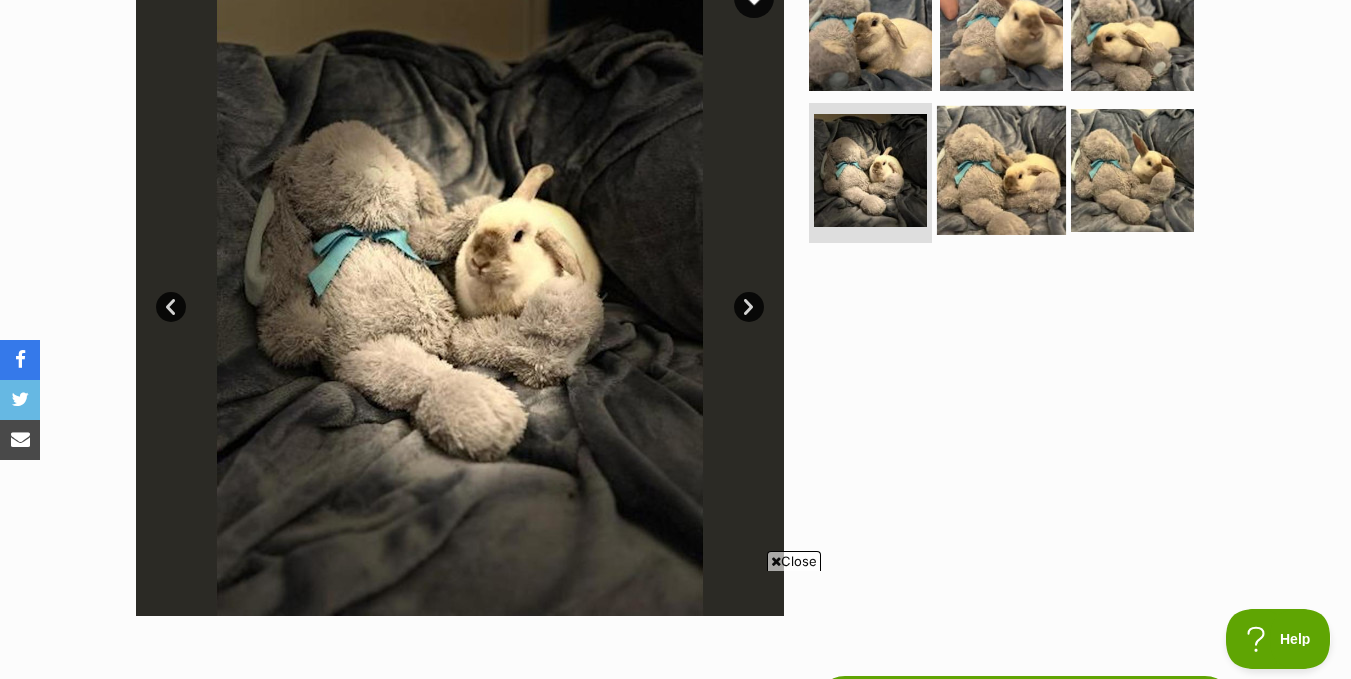 click at bounding box center (1001, 170) 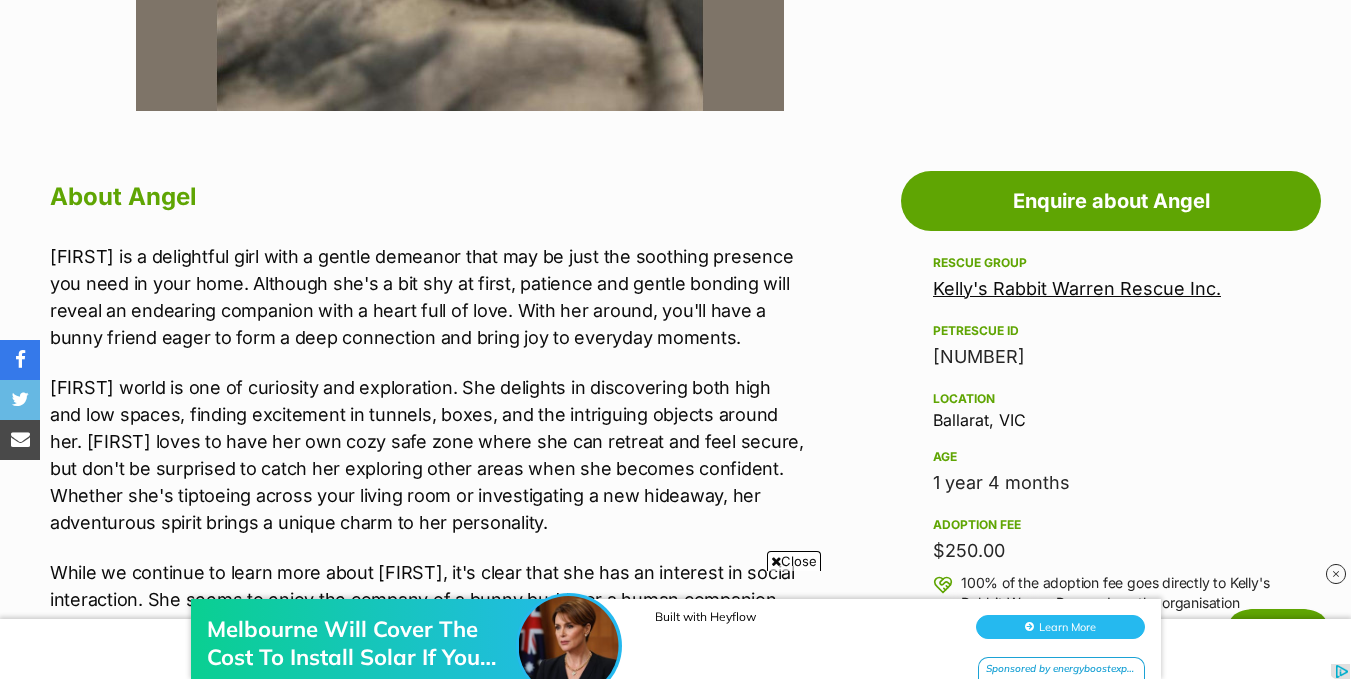 scroll, scrollTop: 0, scrollLeft: 0, axis: both 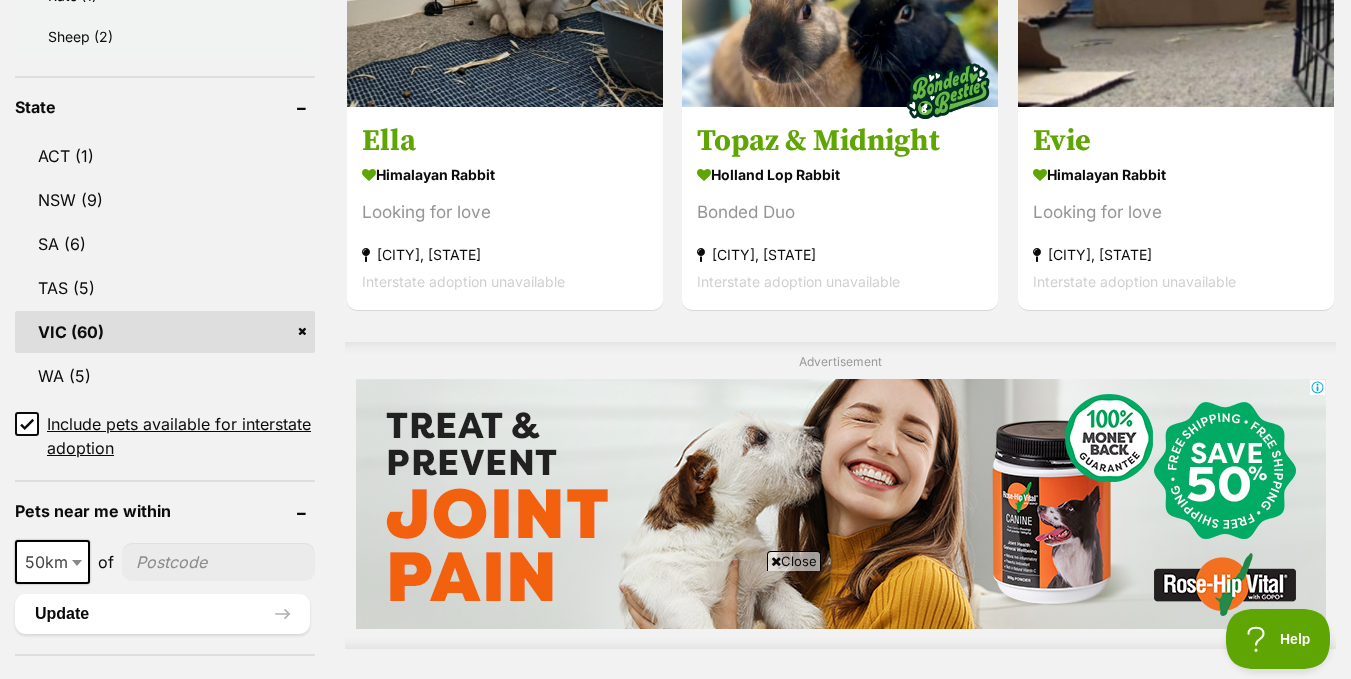 click on "VIC (60)" at bounding box center (165, 332) 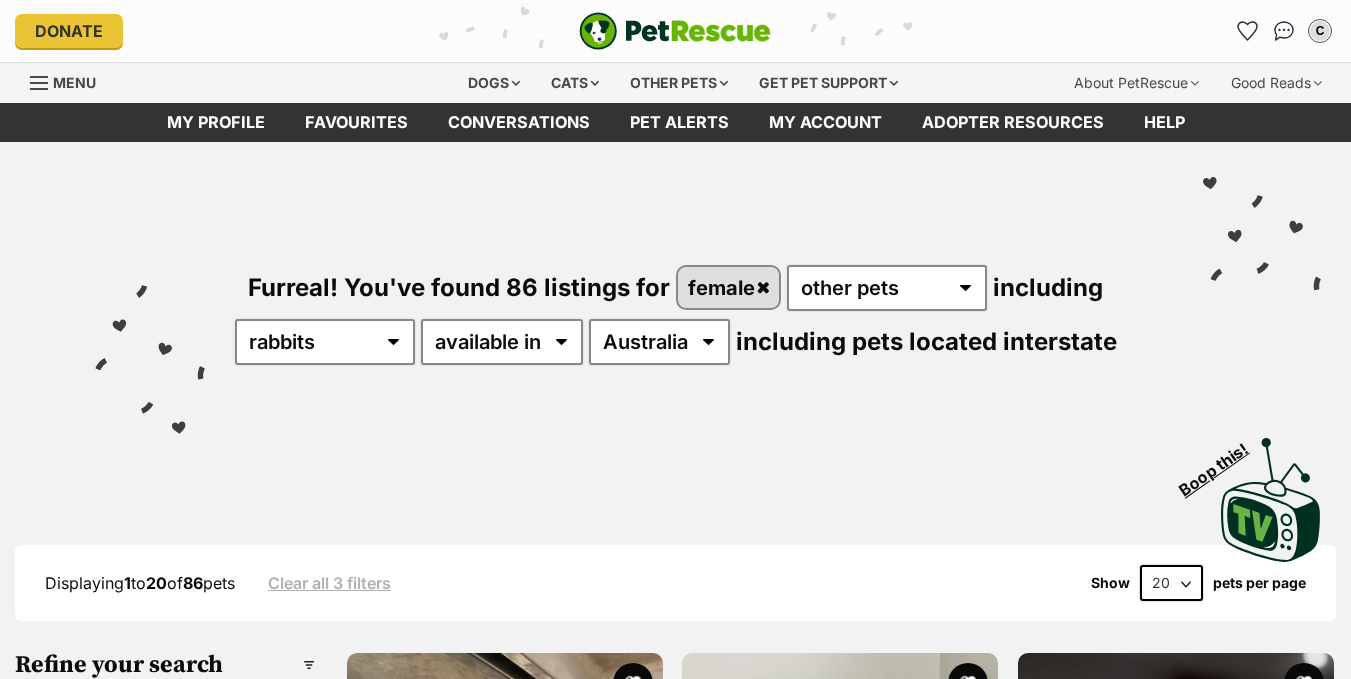 scroll, scrollTop: 0, scrollLeft: 0, axis: both 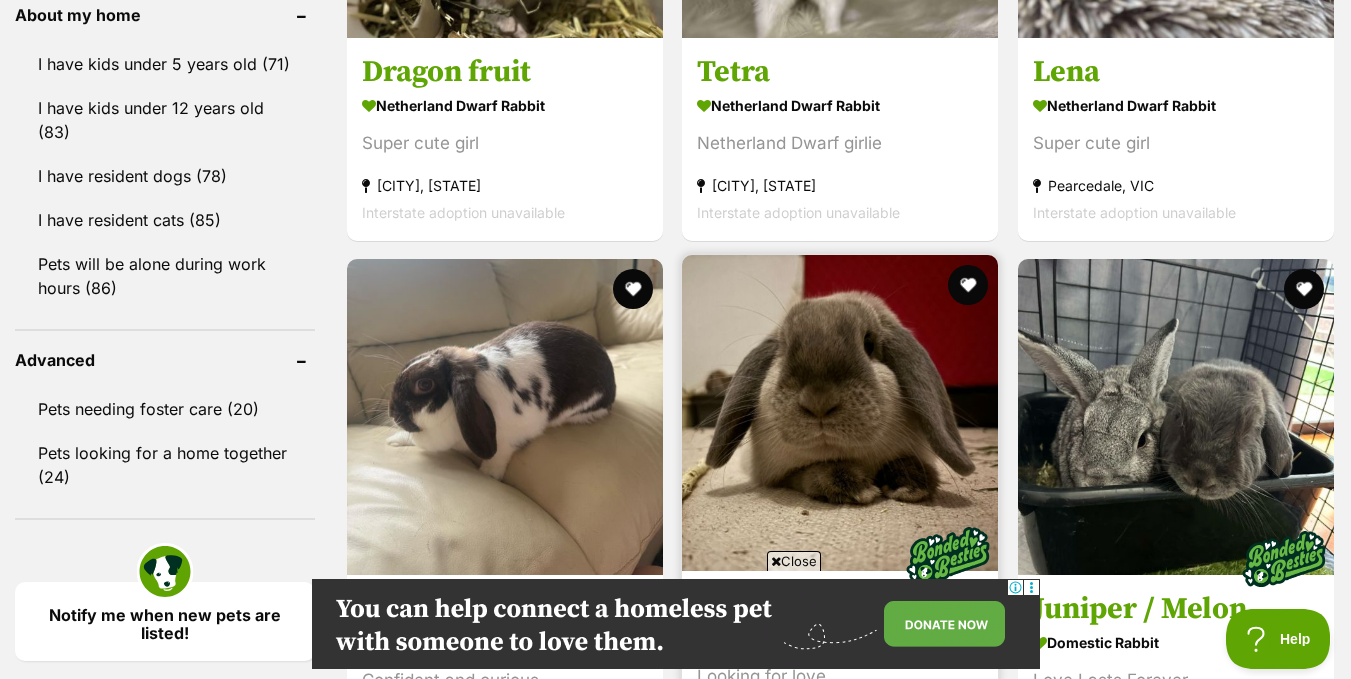click at bounding box center (840, 413) 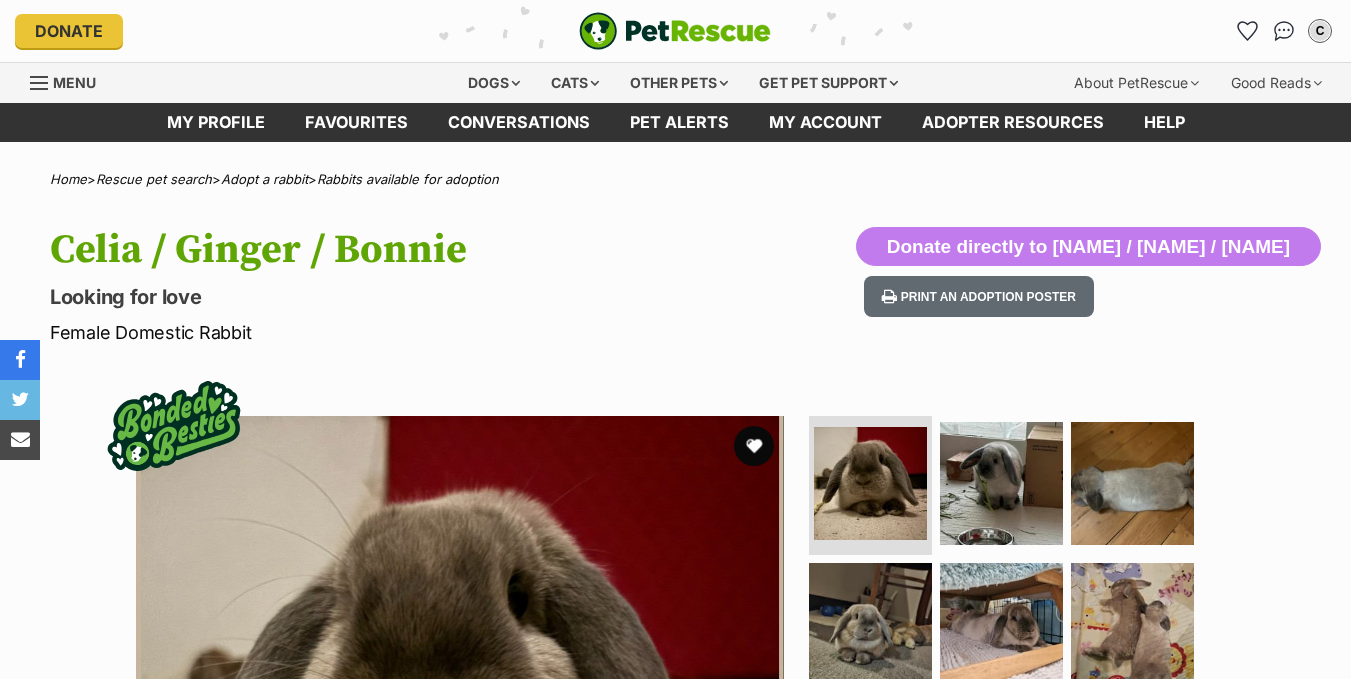 scroll, scrollTop: 421, scrollLeft: 0, axis: vertical 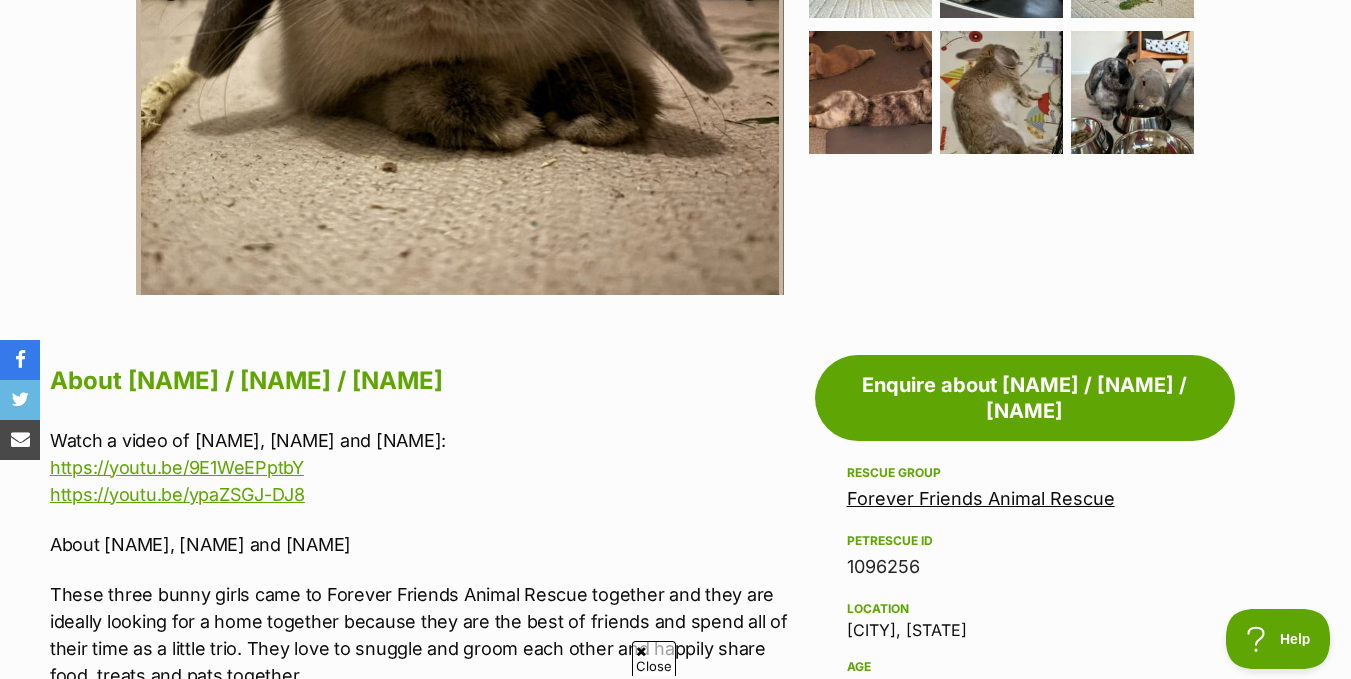 click on "Forever Friends Animal Rescue" at bounding box center (981, 498) 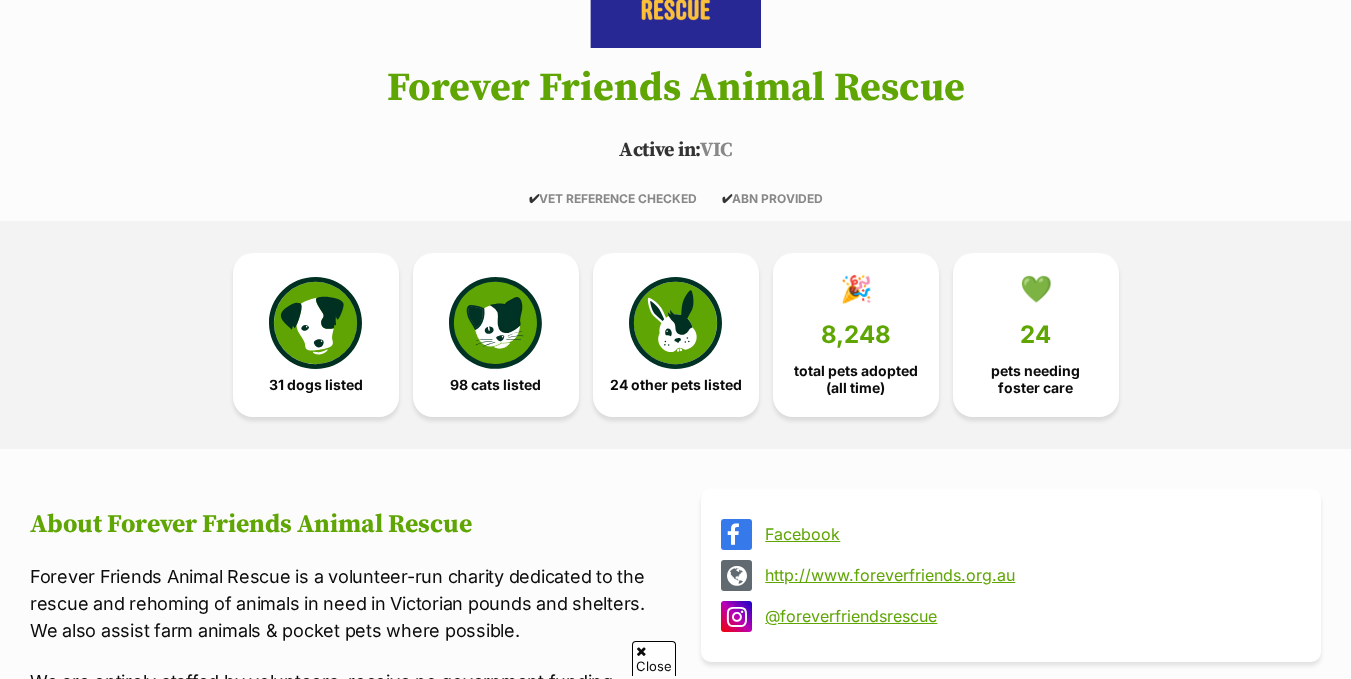 scroll, scrollTop: 304, scrollLeft: 0, axis: vertical 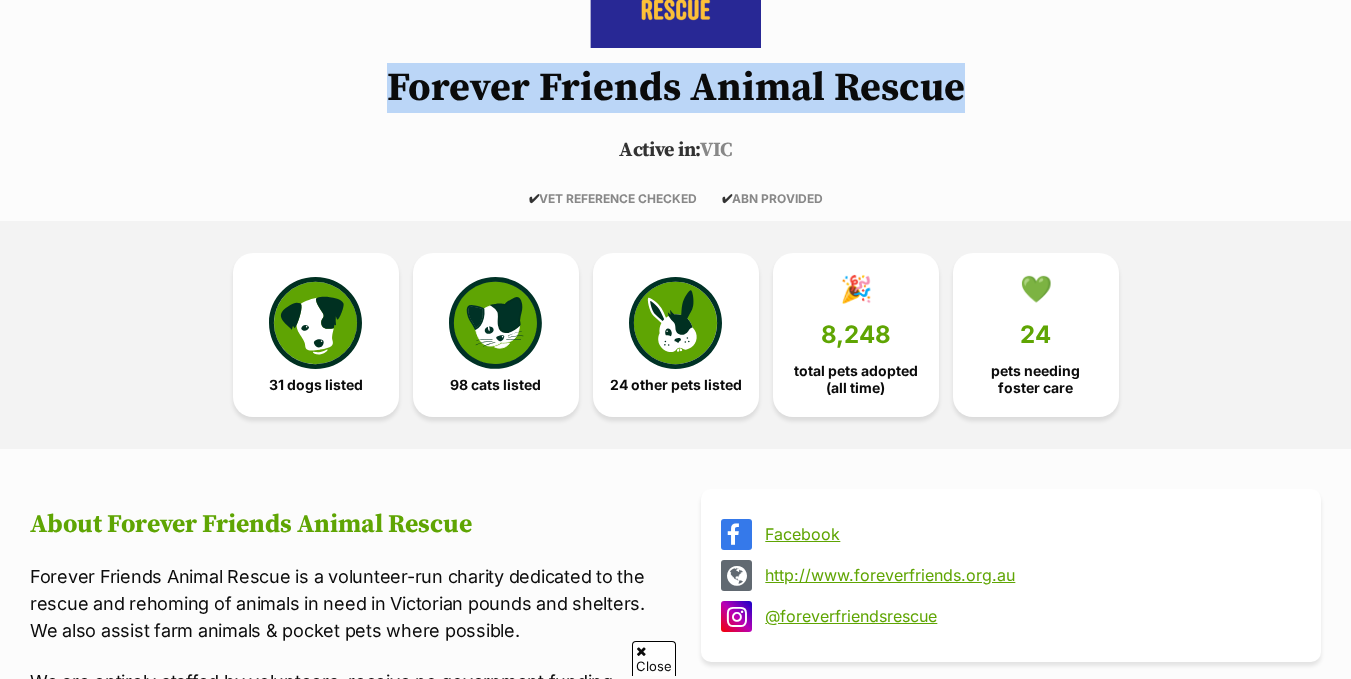 drag, startPoint x: 989, startPoint y: 74, endPoint x: 384, endPoint y: 109, distance: 606.01154 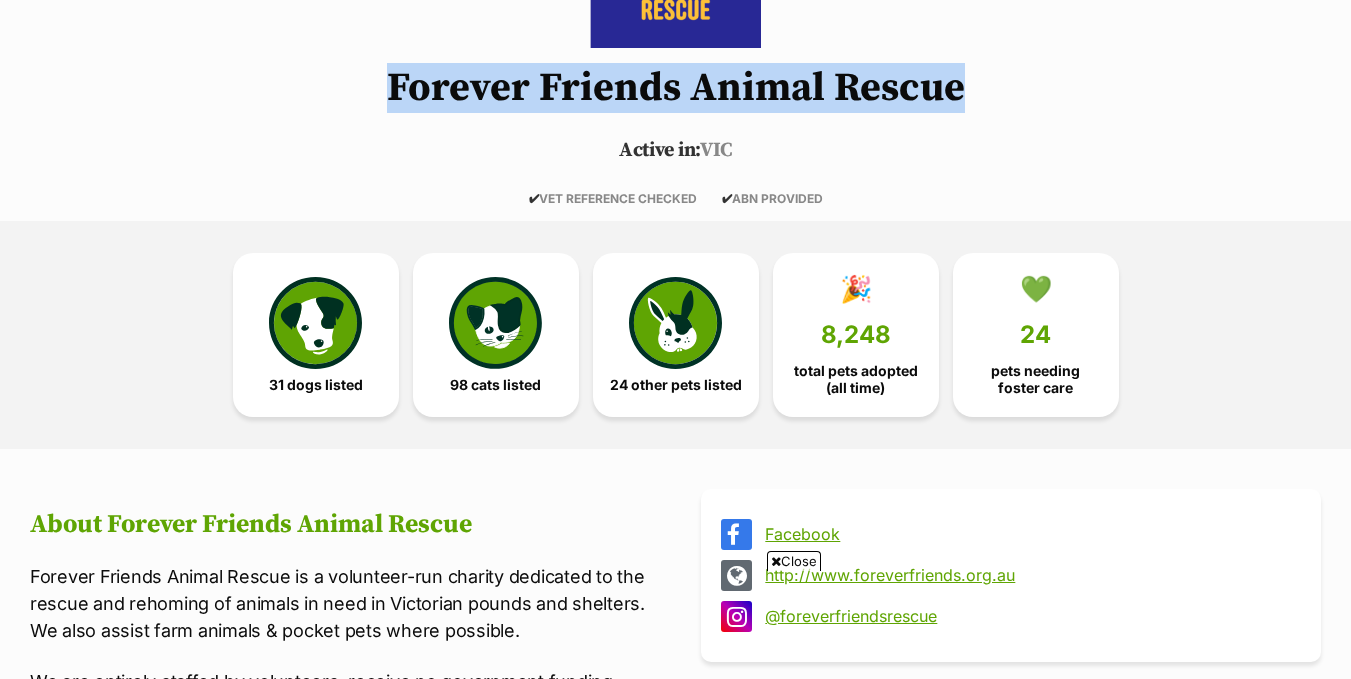 copy on "Forever Friends Animal Rescue" 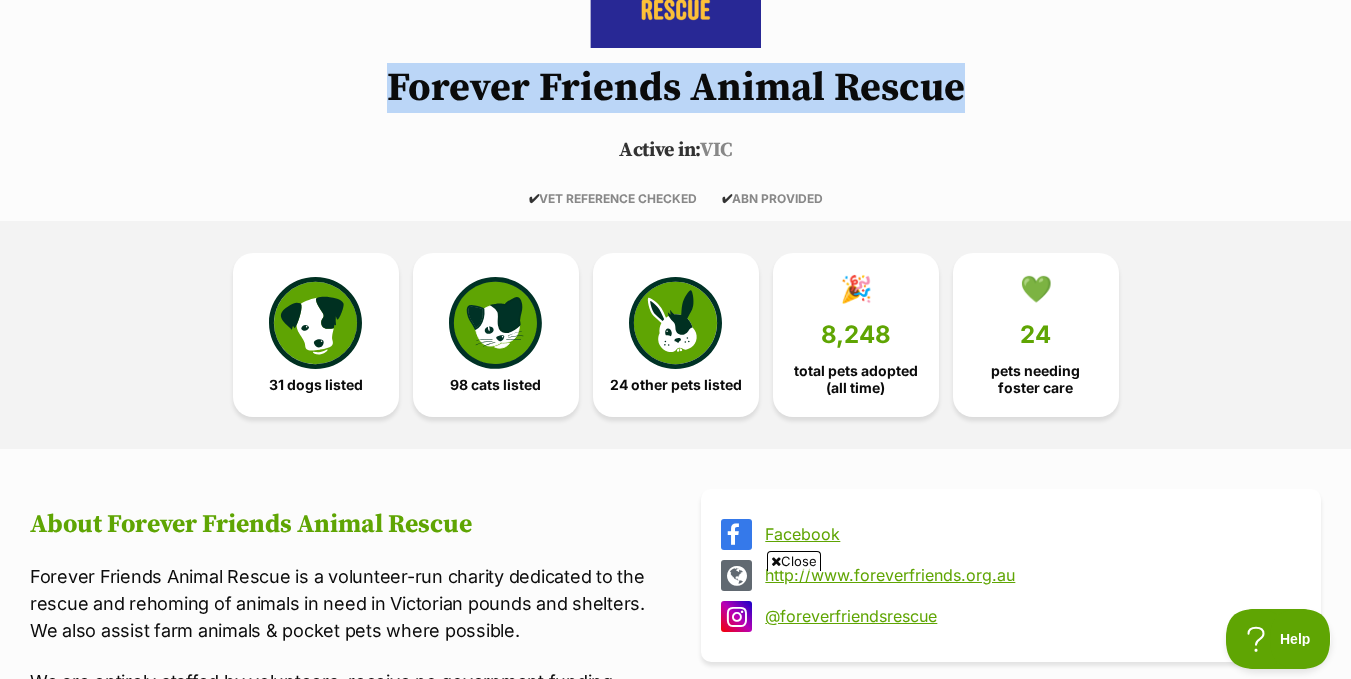scroll, scrollTop: 0, scrollLeft: 0, axis: both 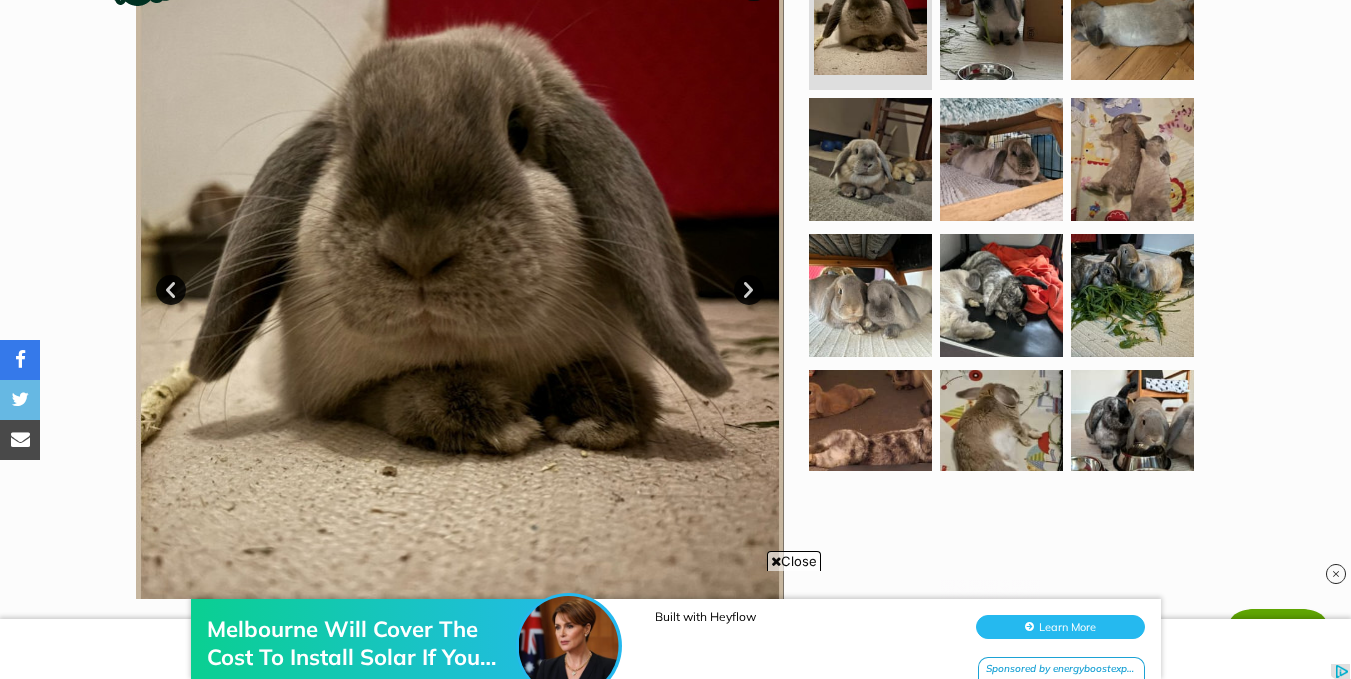 click at bounding box center (1010, 211) 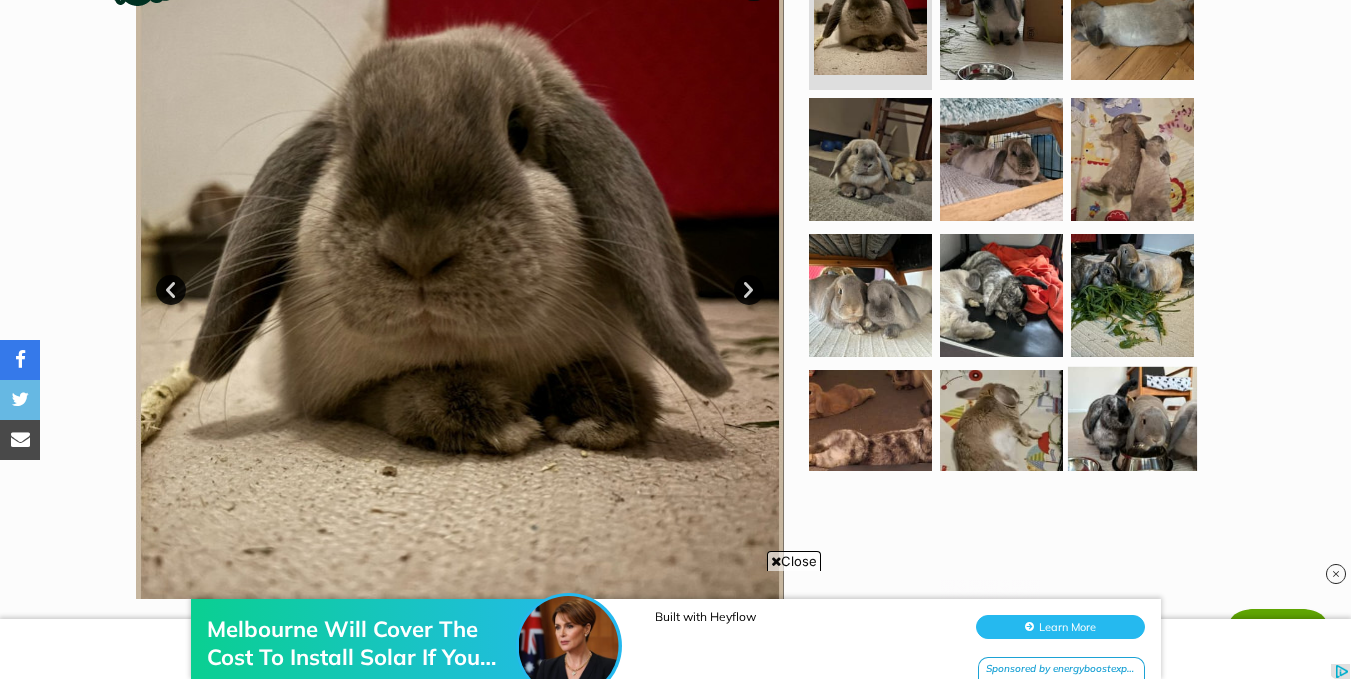 click at bounding box center [1132, 431] 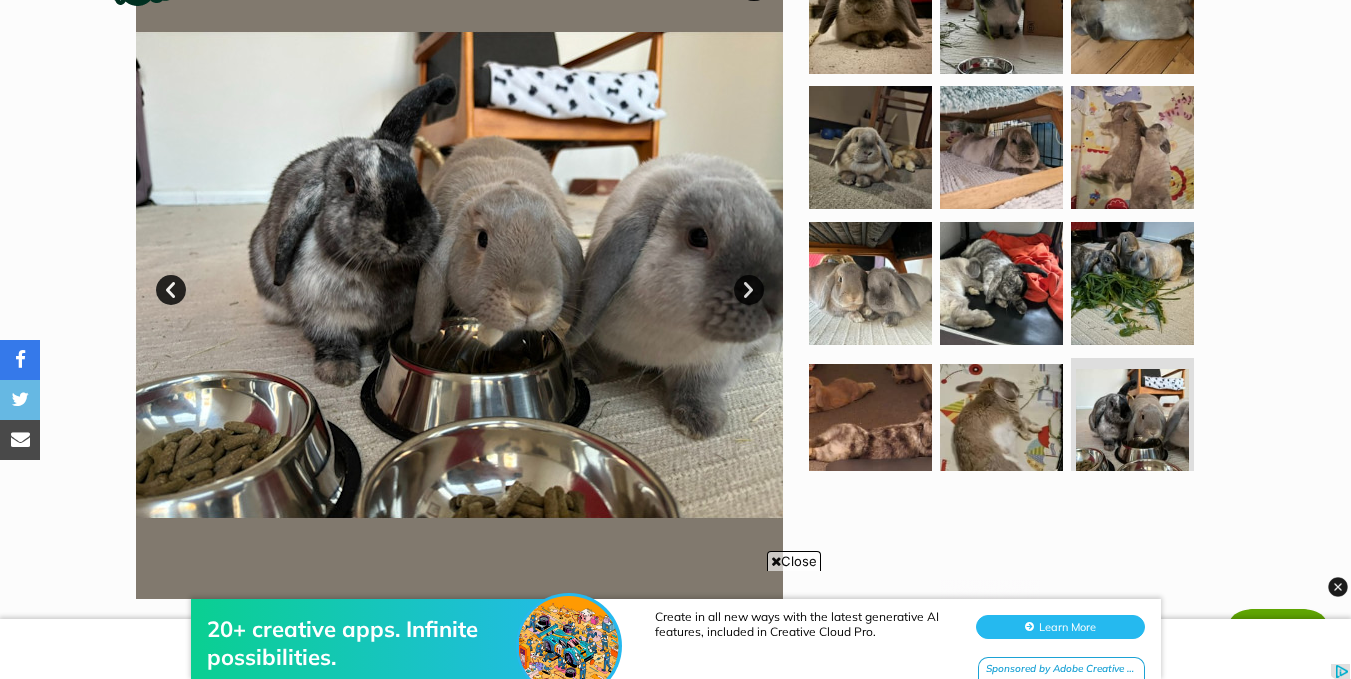 scroll, scrollTop: 0, scrollLeft: 0, axis: both 